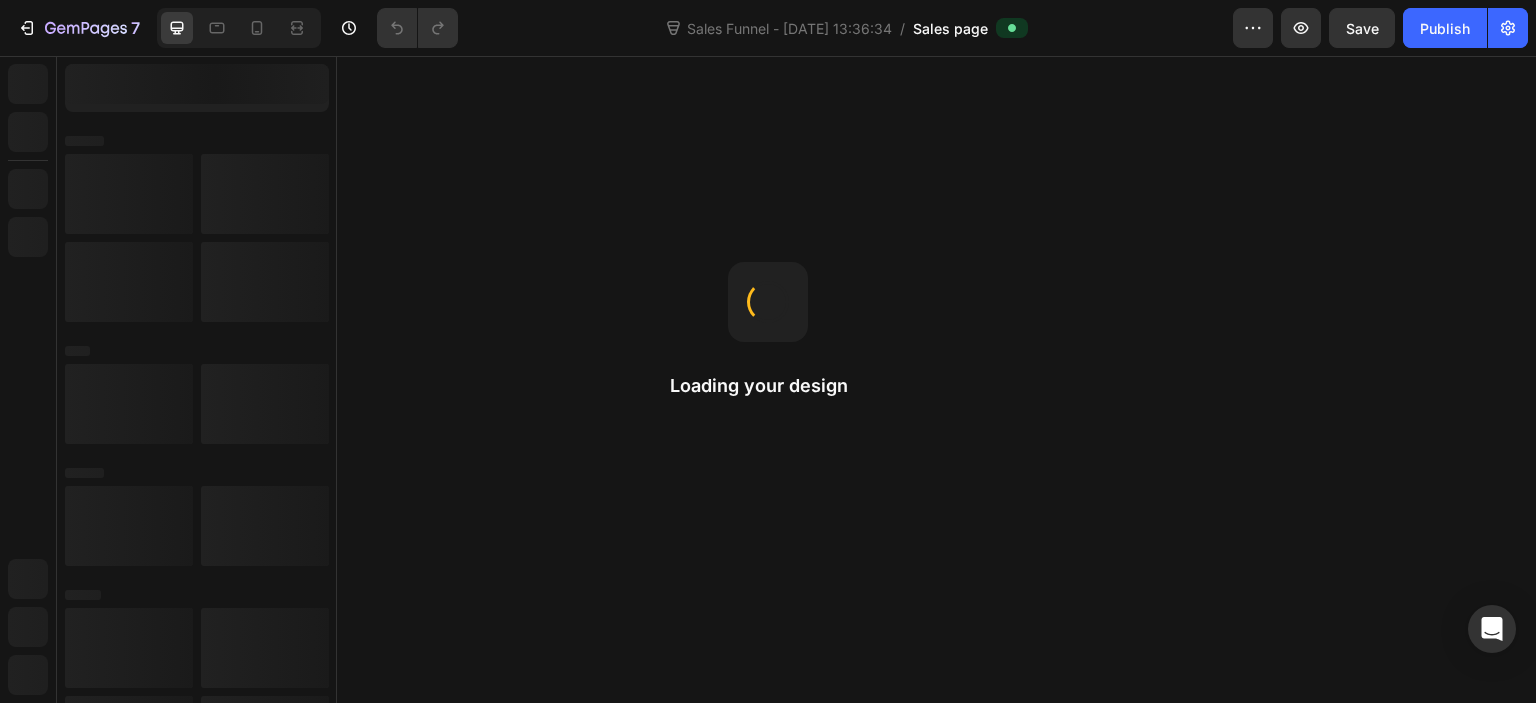 scroll, scrollTop: 0, scrollLeft: 0, axis: both 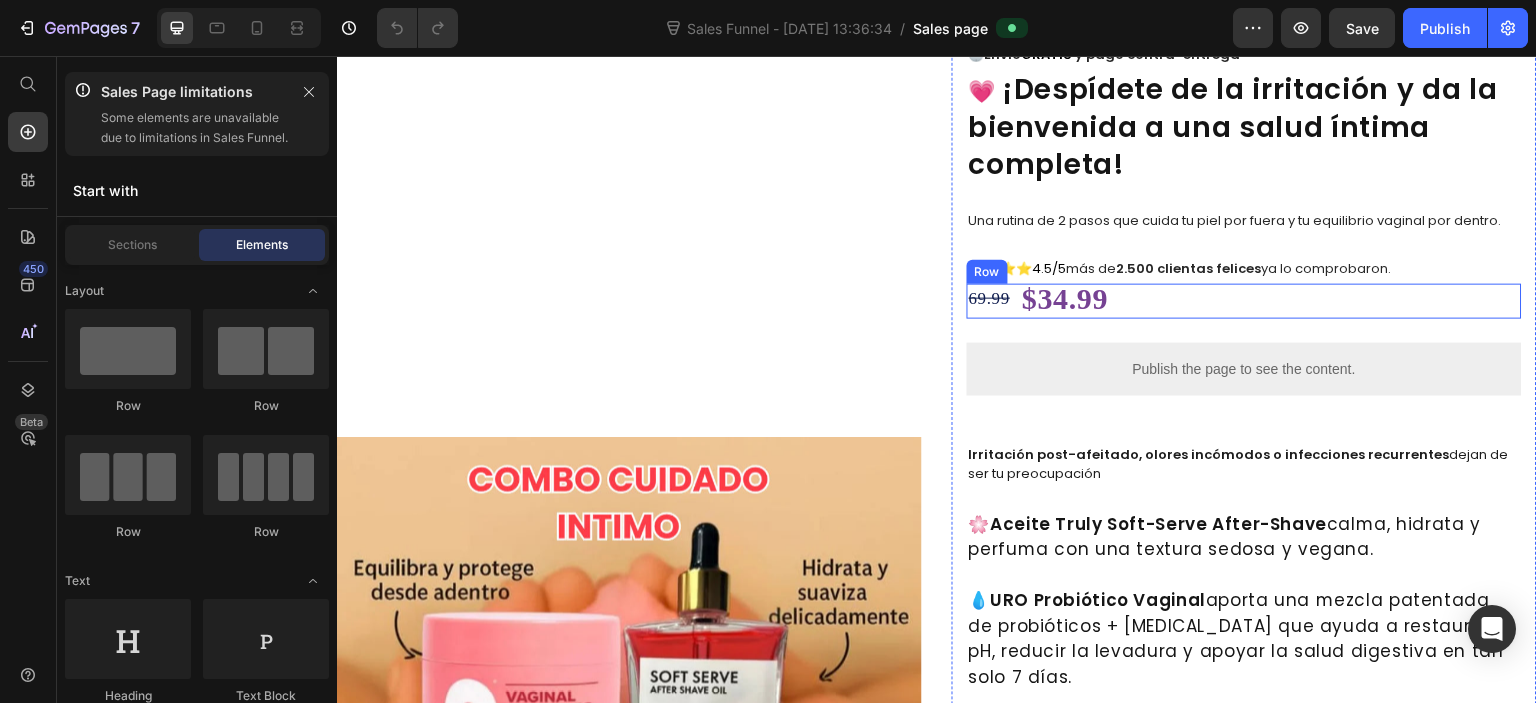 click on "$34.99 Text Block 69.99 Text Block Row" at bounding box center (1244, 301) 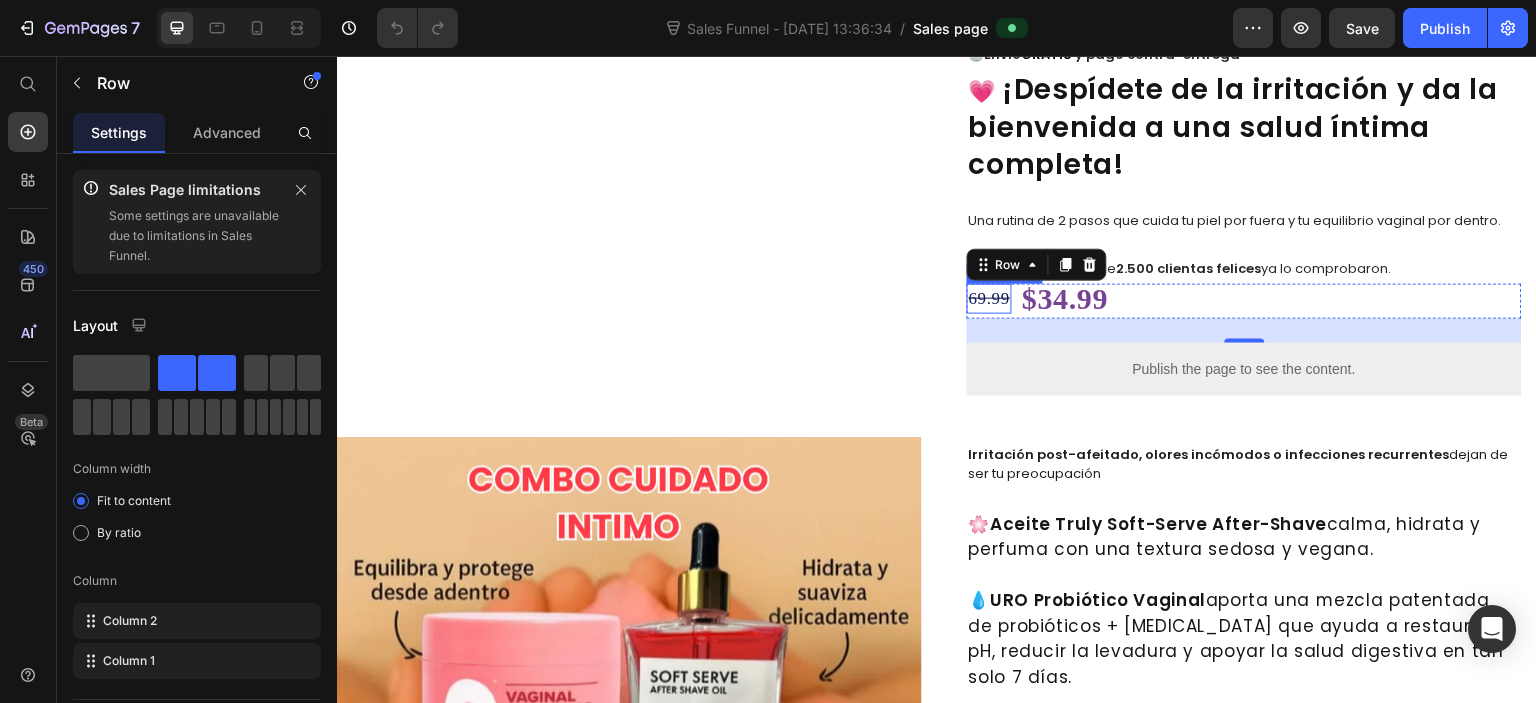 click on "69.99" at bounding box center [989, 298] 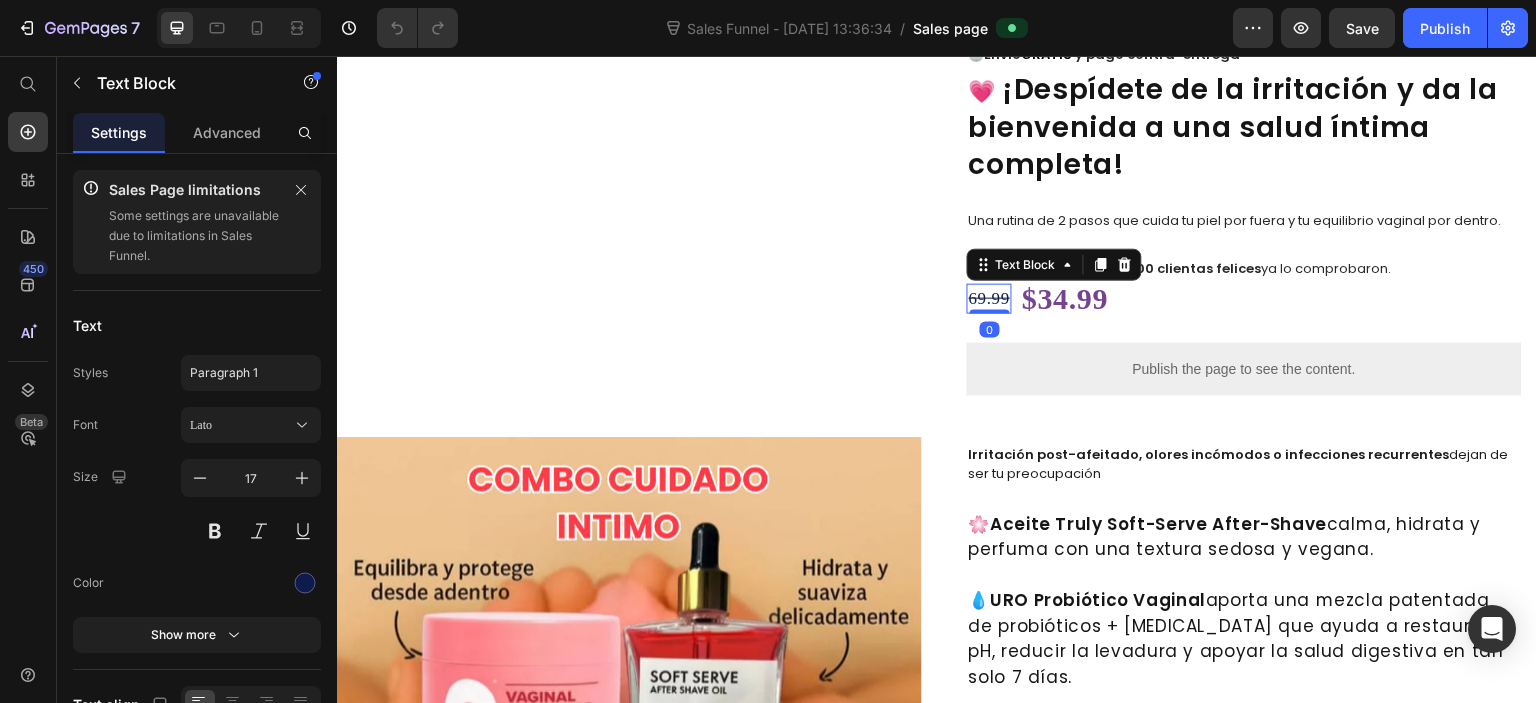 click on "69.99" at bounding box center (989, 298) 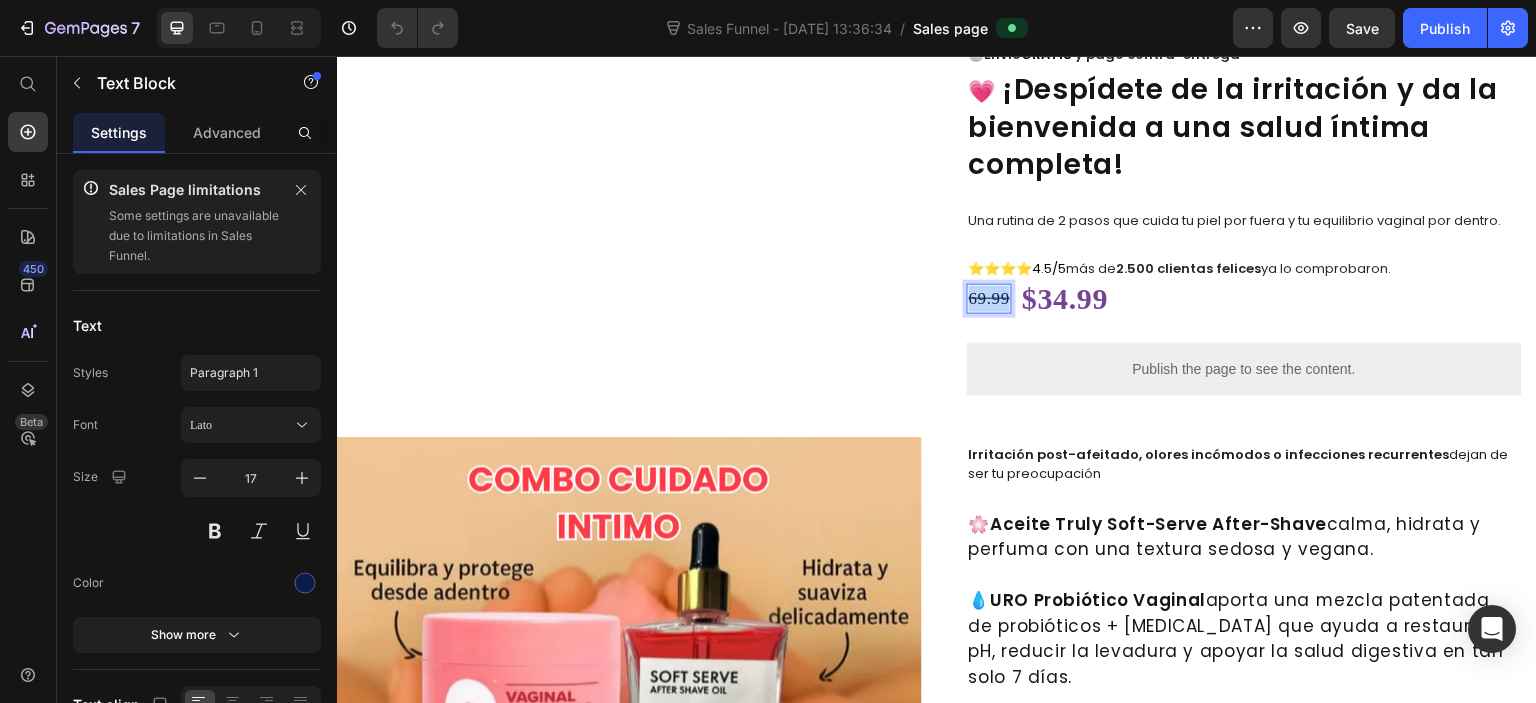 click on "69.99" at bounding box center [989, 298] 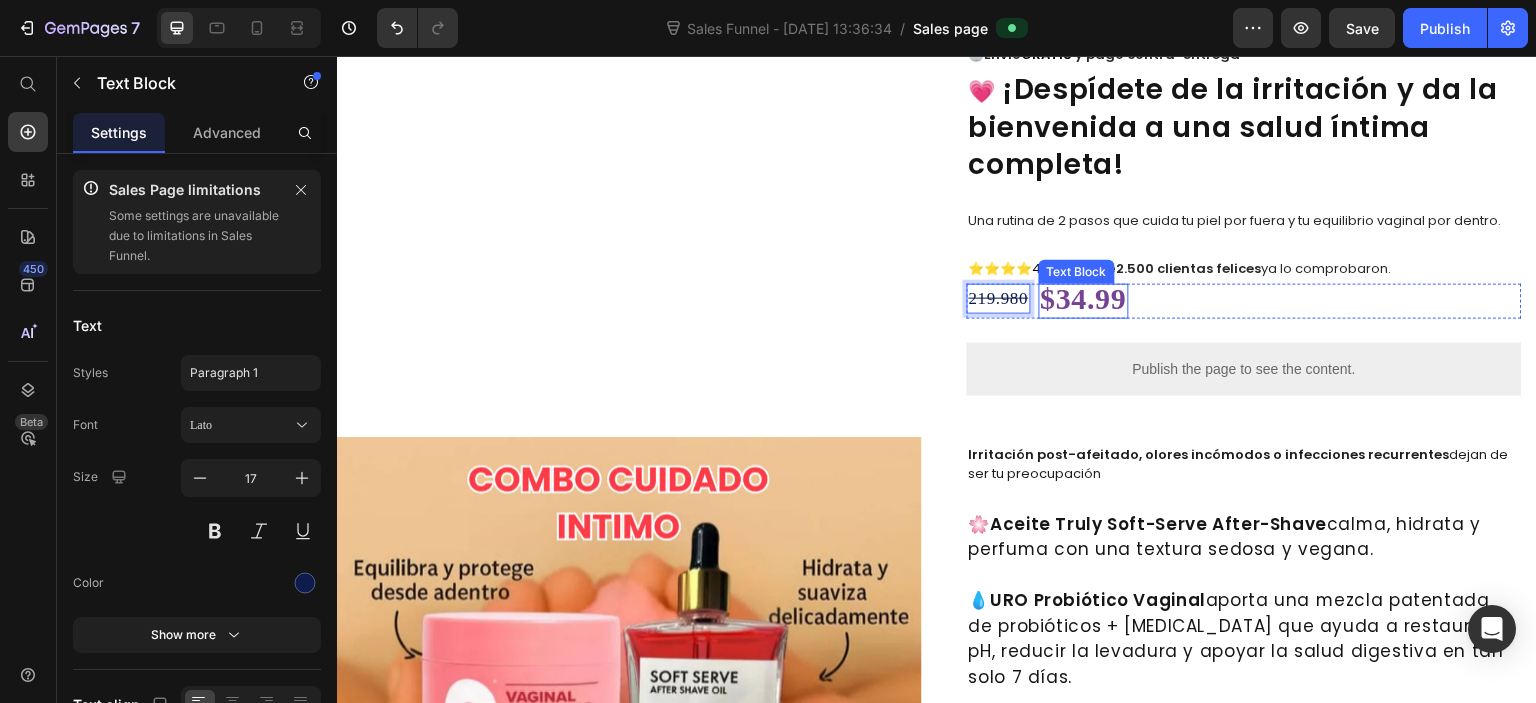 click on "$34.99" at bounding box center (1084, 298) 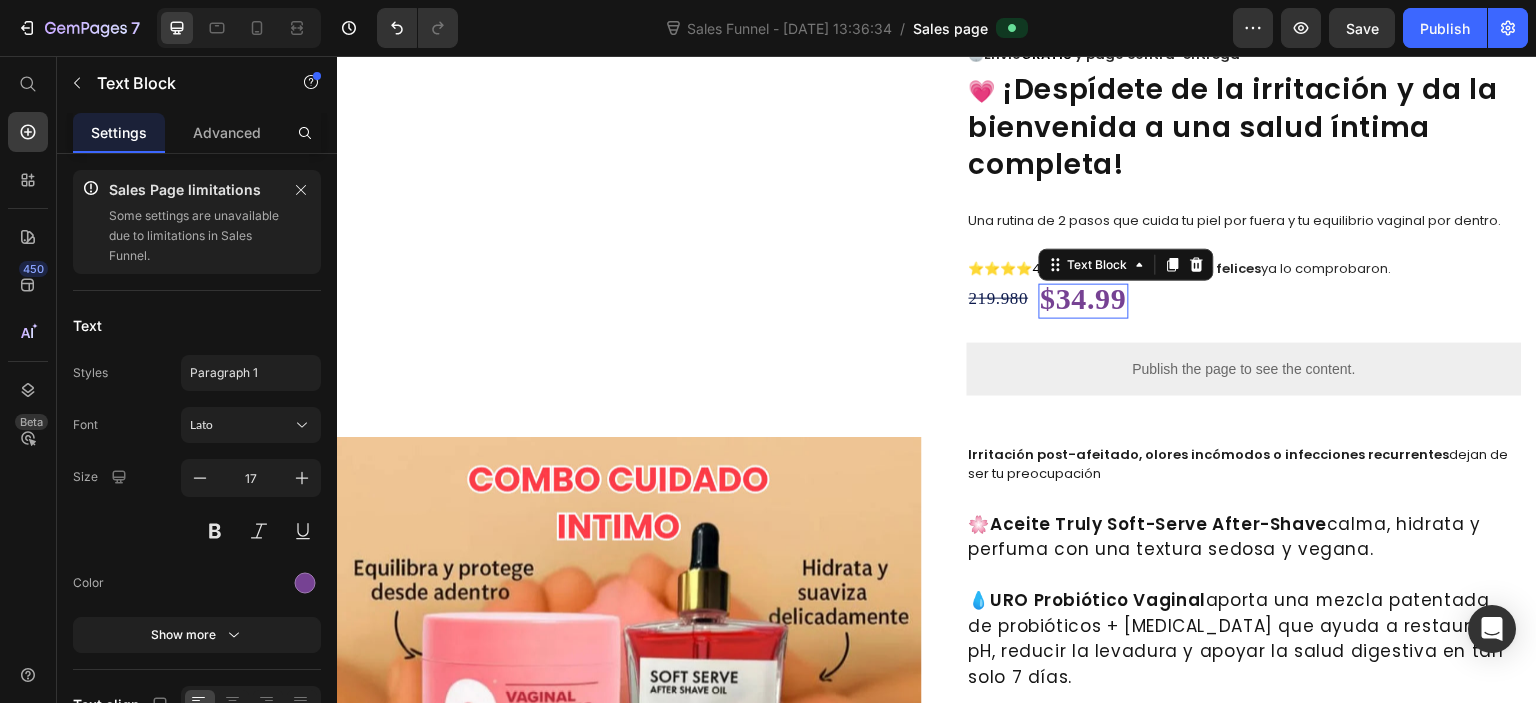 click on "$34.99" at bounding box center [1084, 298] 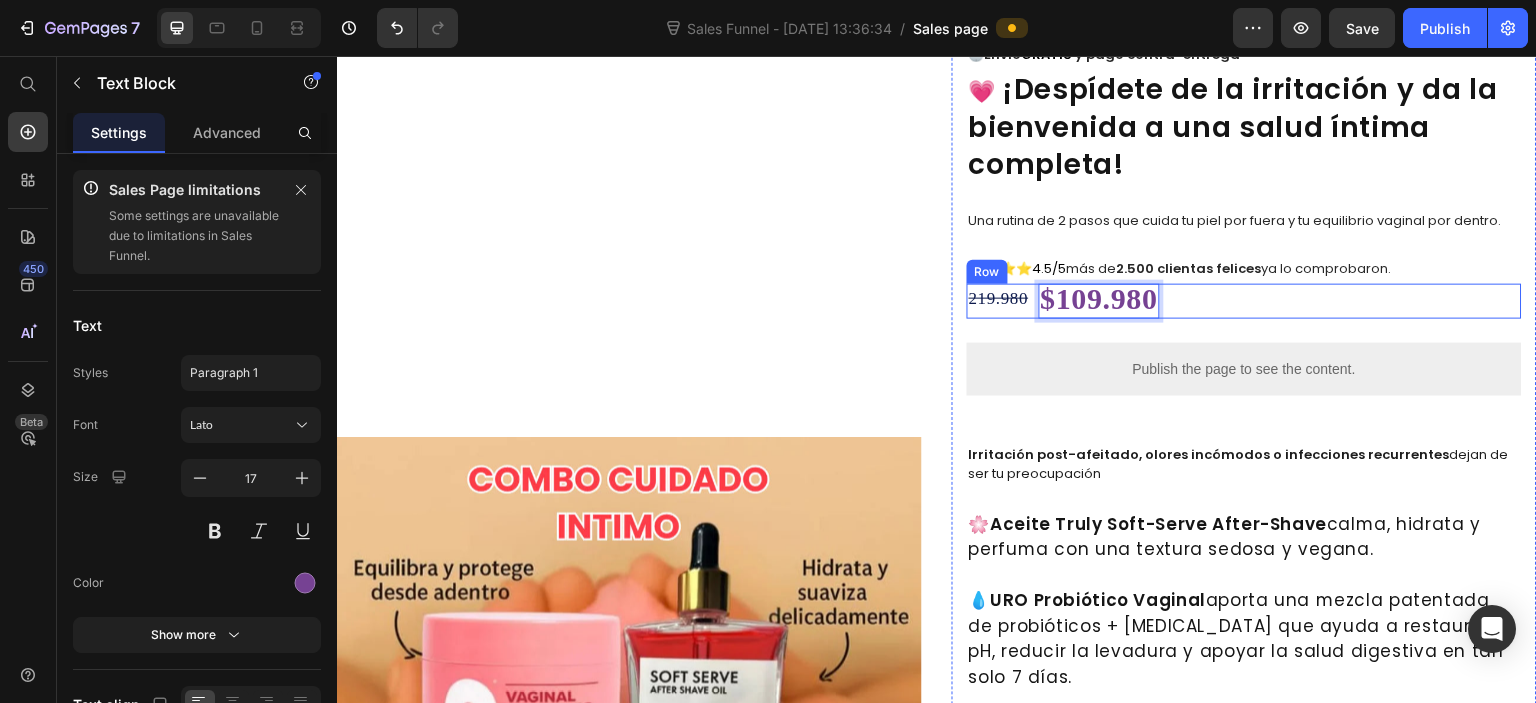 click on "$109.980 Text Block   0 219.980 Text [GEOGRAPHIC_DATA]" at bounding box center [1244, 301] 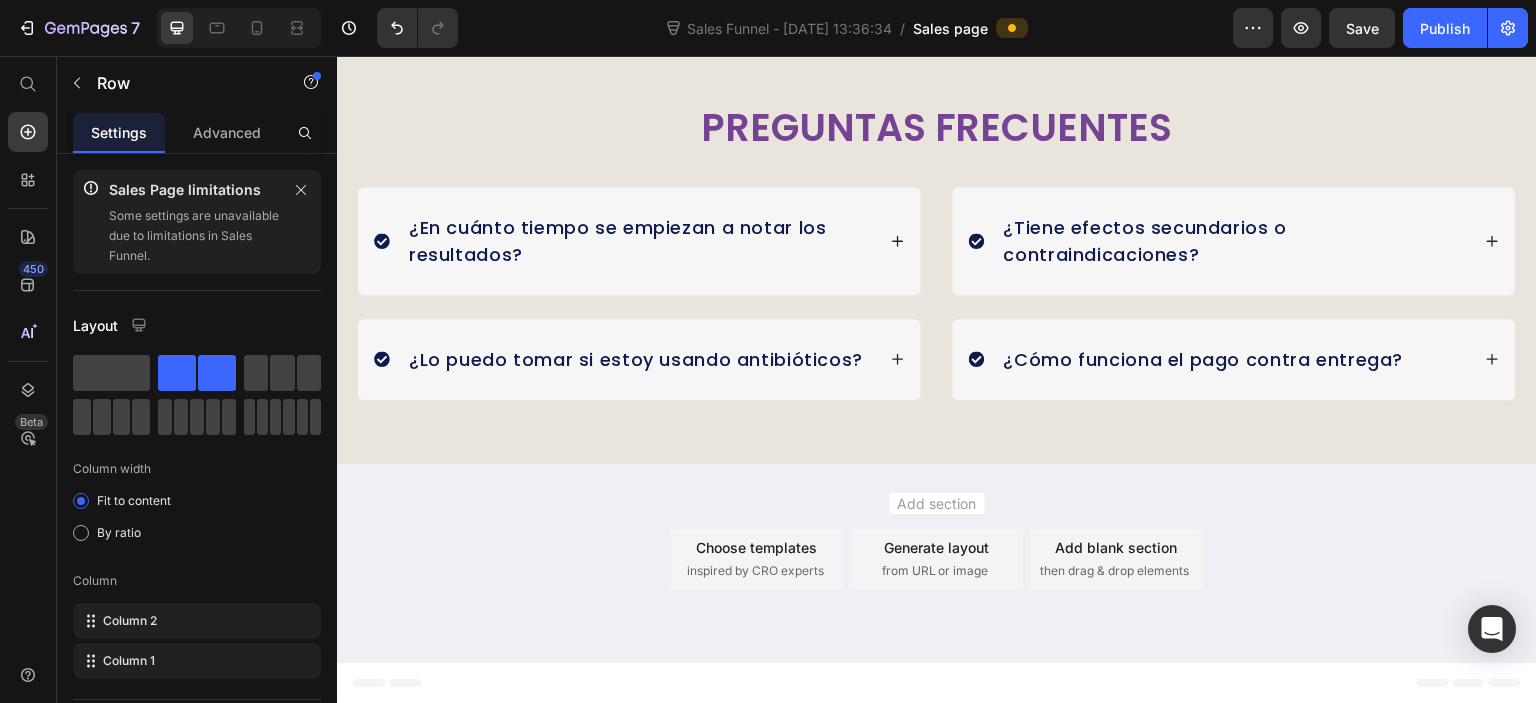 scroll, scrollTop: 2914, scrollLeft: 0, axis: vertical 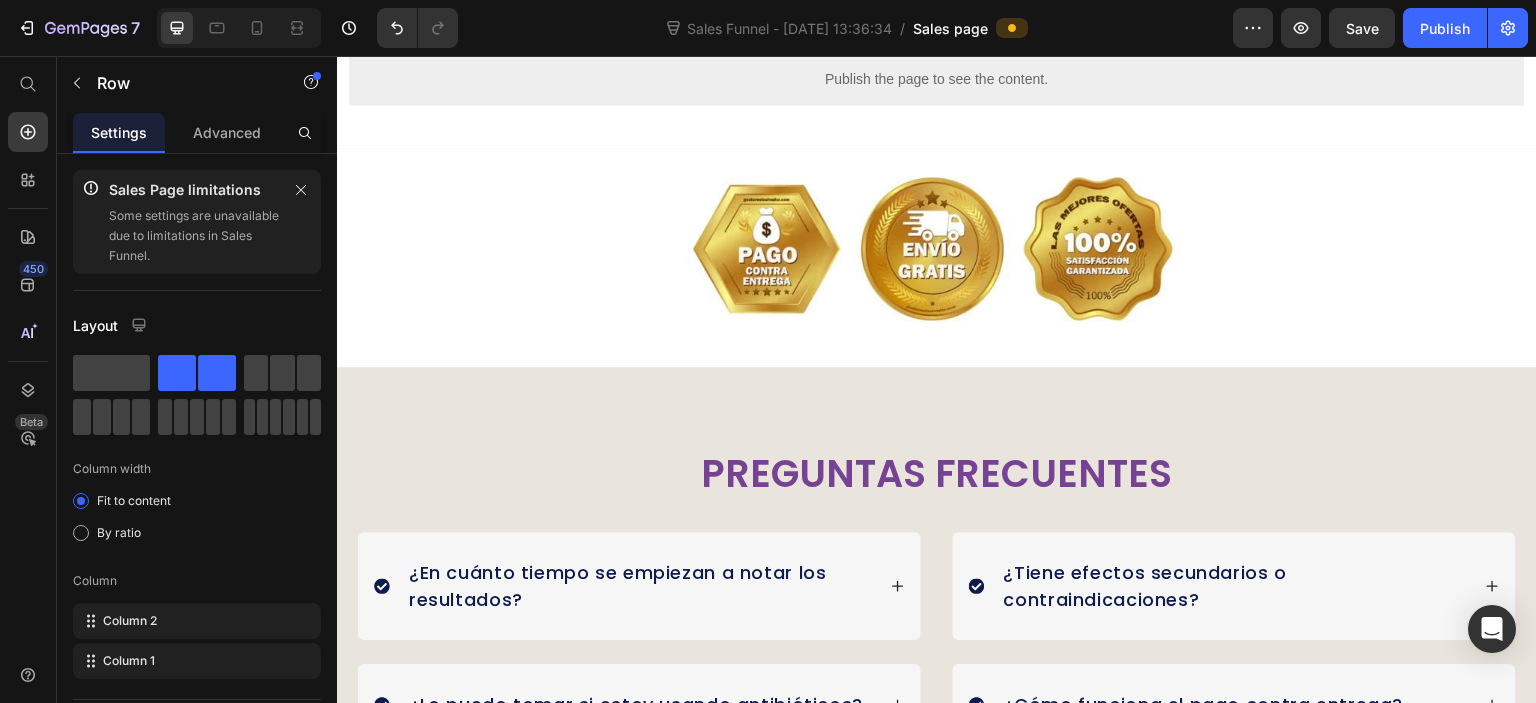 click at bounding box center [937, -213] 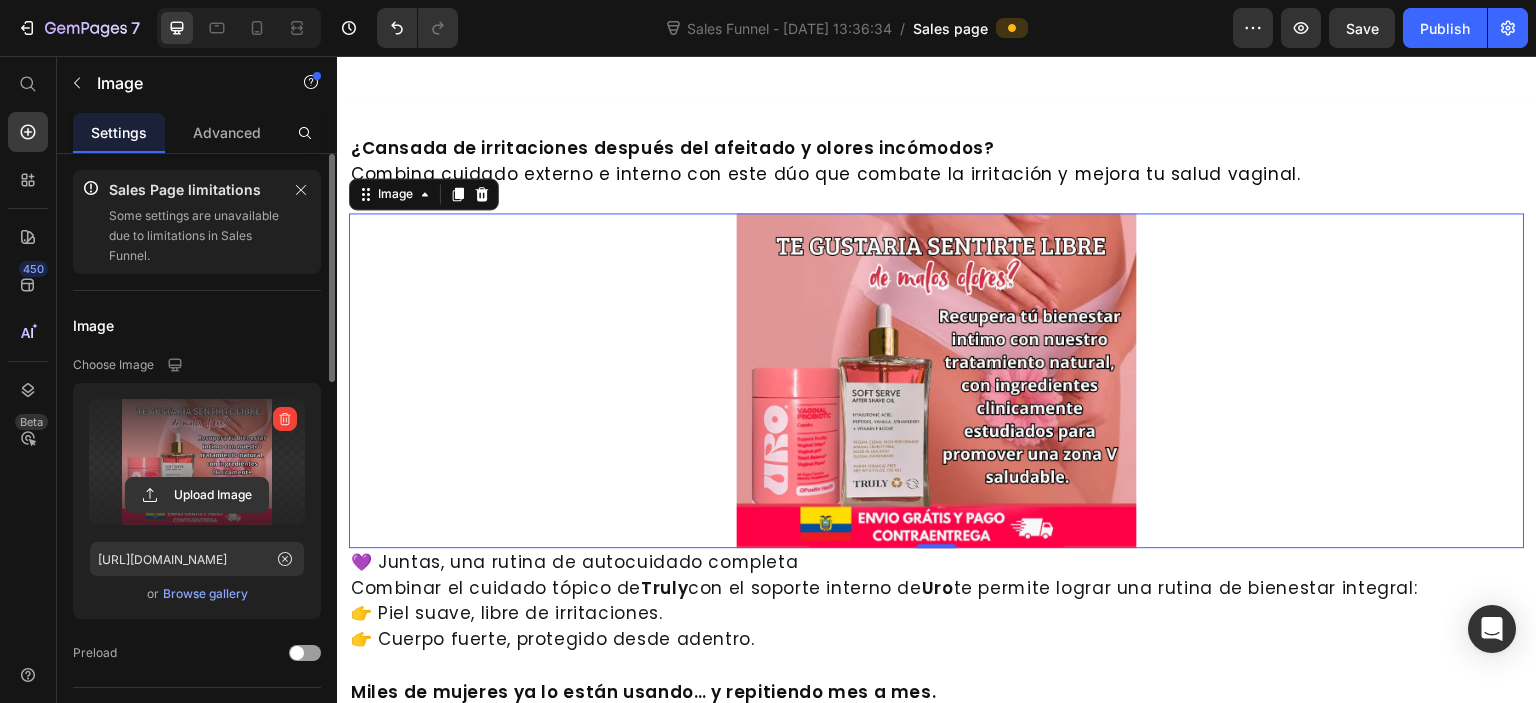 click at bounding box center (197, 462) 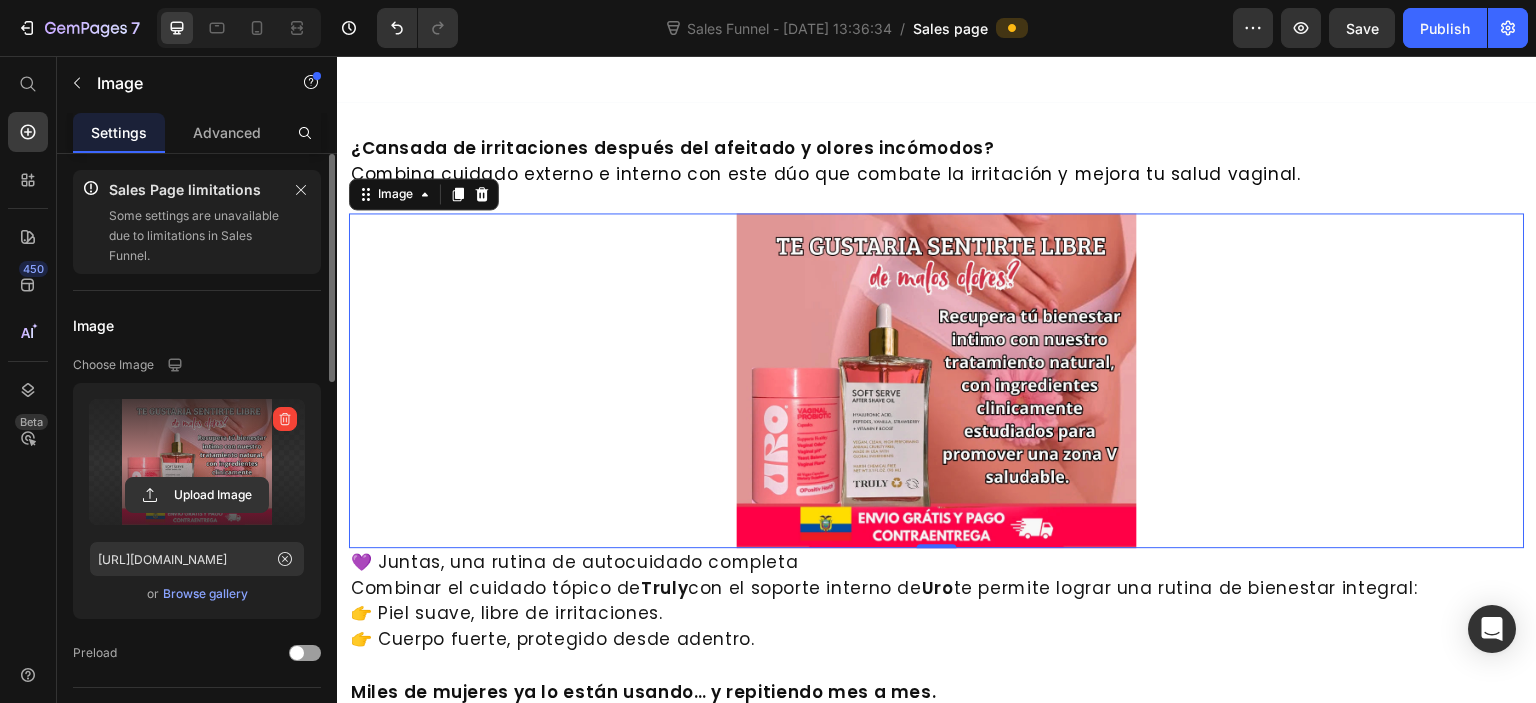 click at bounding box center (197, 462) 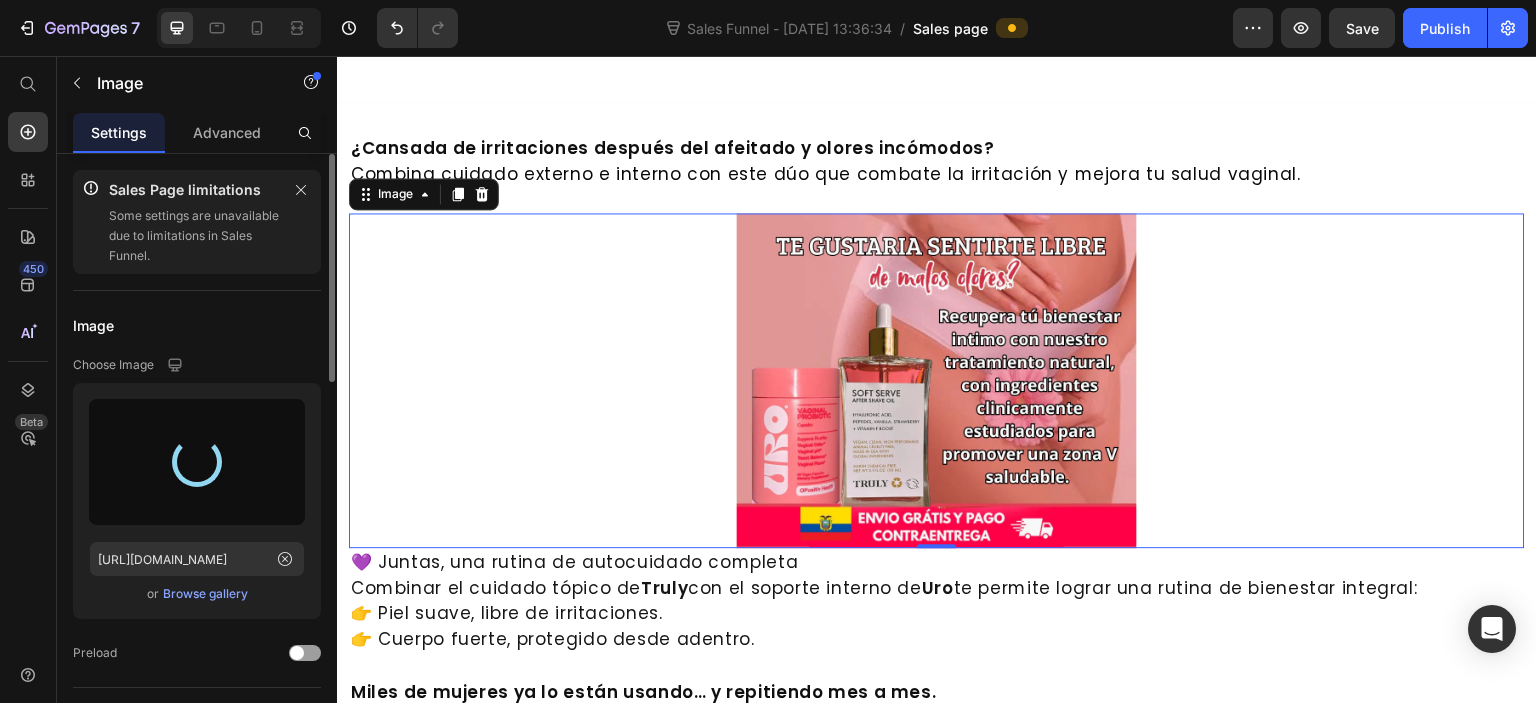 type on "[URL][DOMAIN_NAME]" 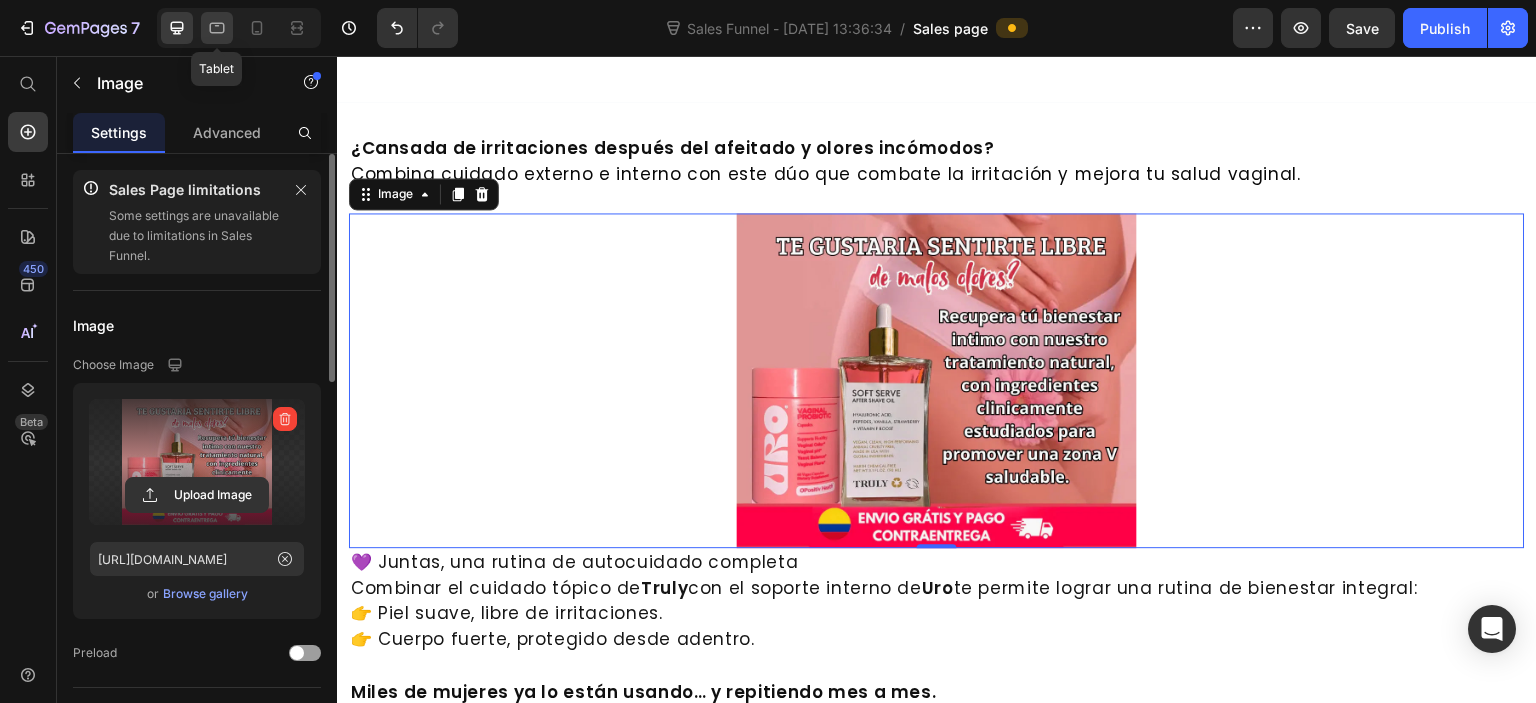 click 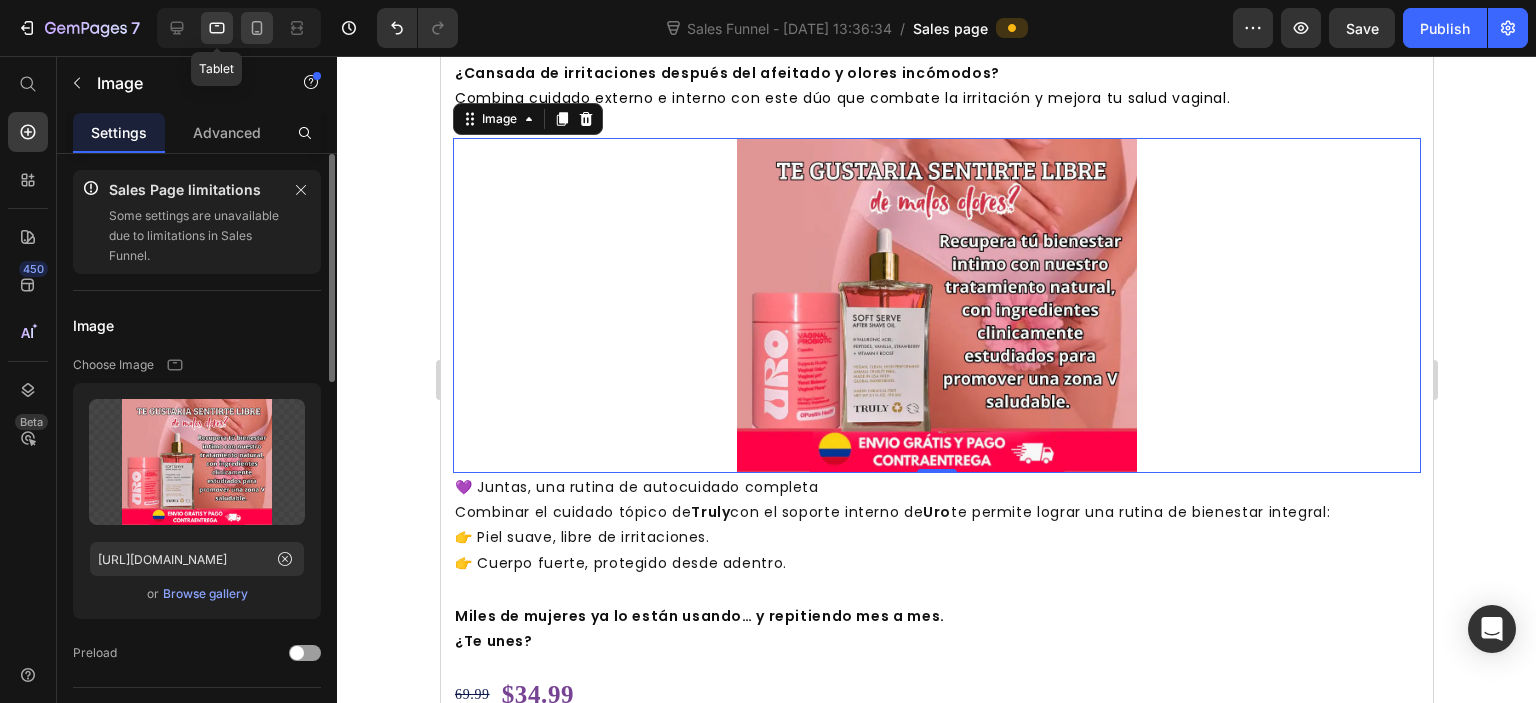 scroll, scrollTop: 2960, scrollLeft: 0, axis: vertical 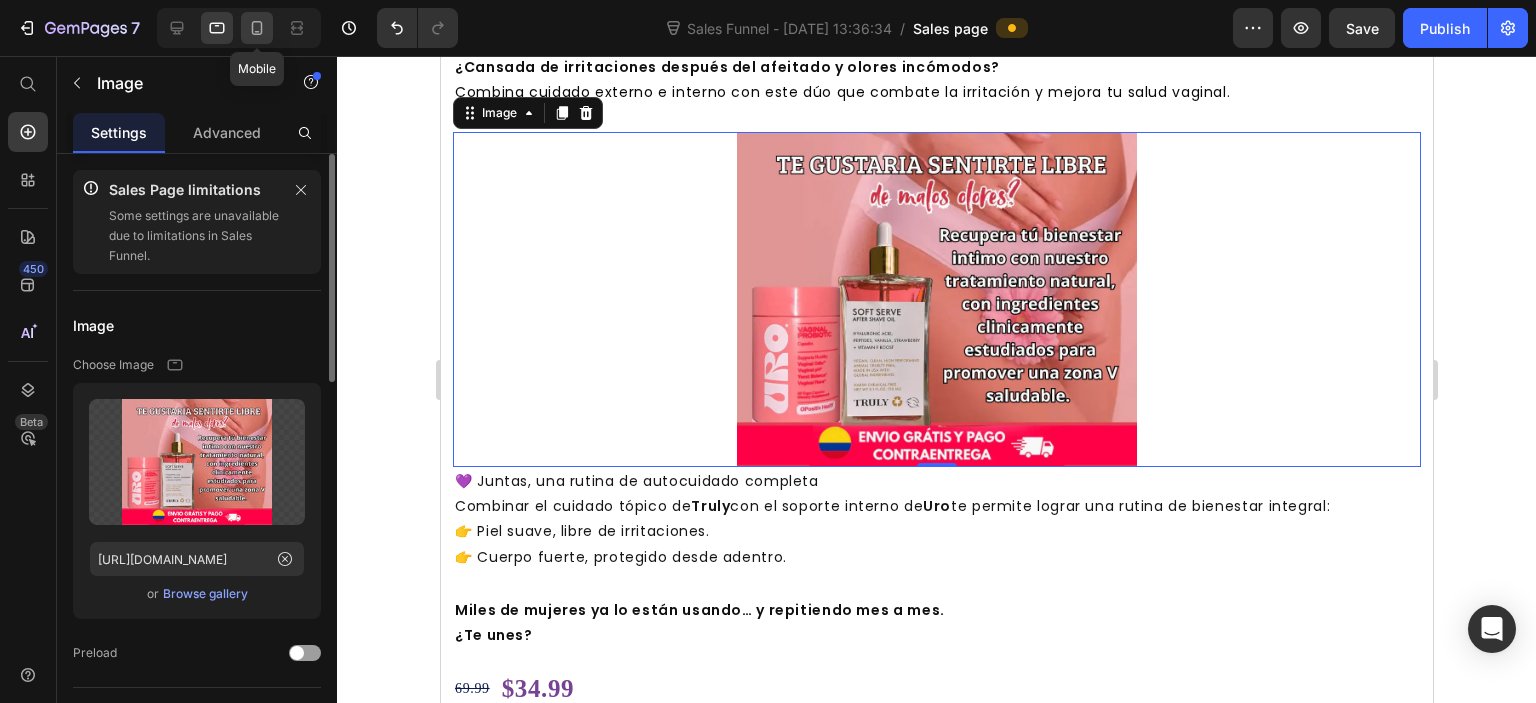 click 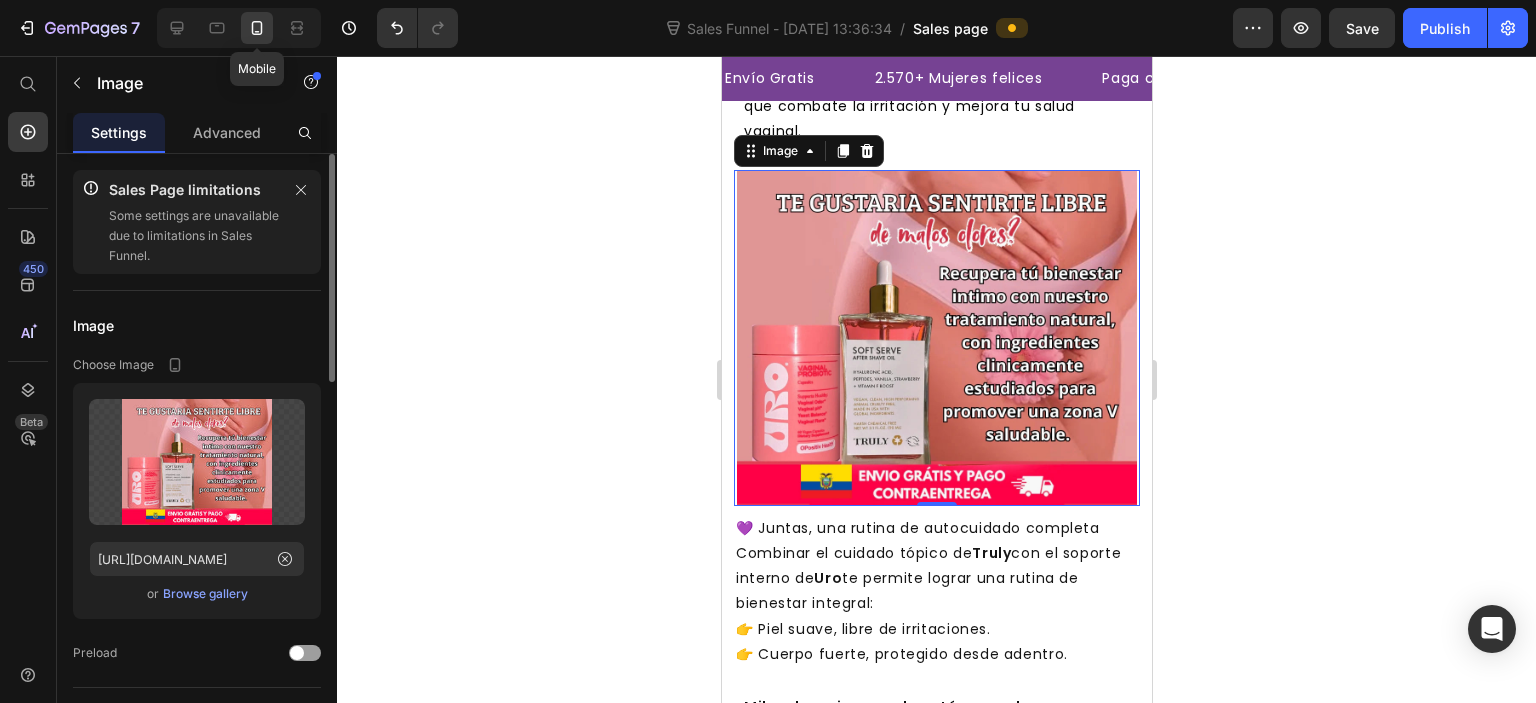 scroll, scrollTop: 3020, scrollLeft: 0, axis: vertical 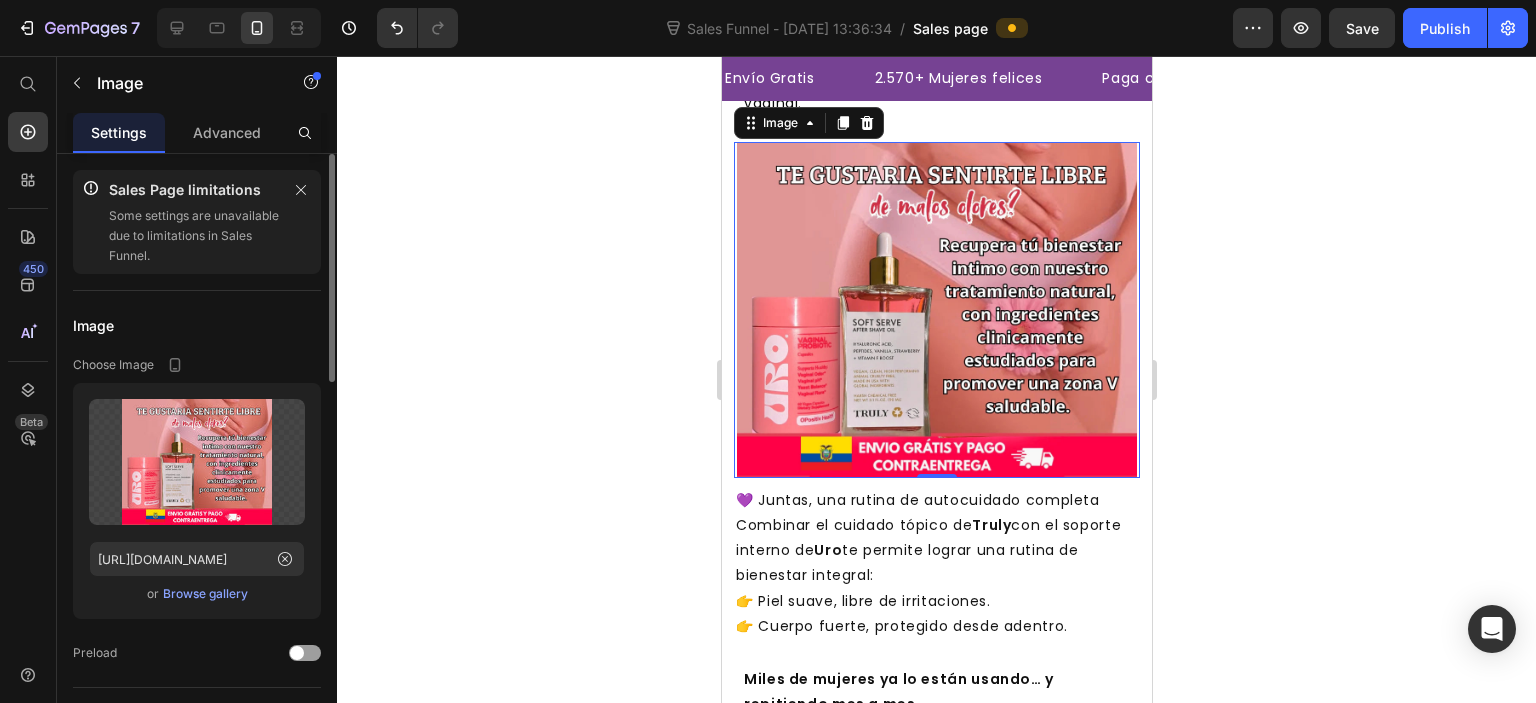 click at bounding box center [936, 309] 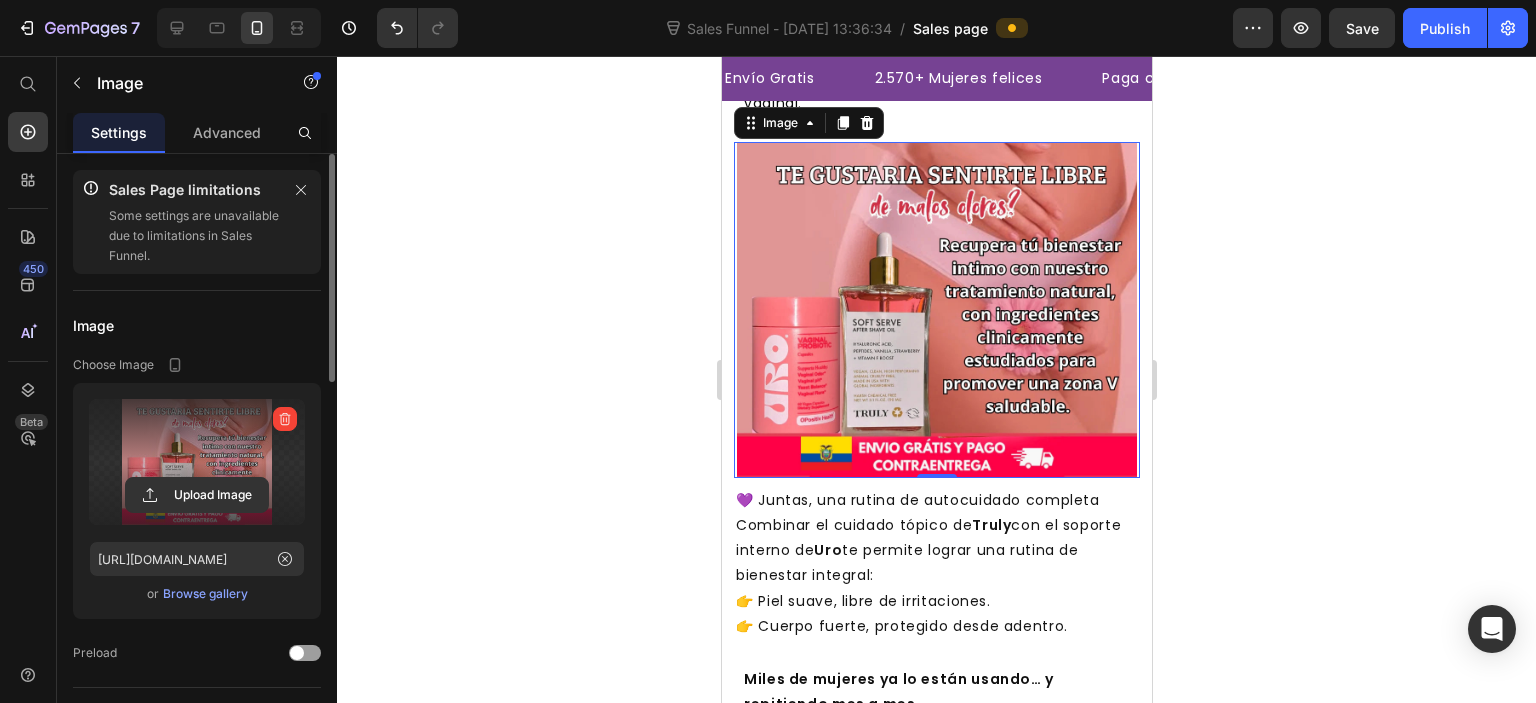 click at bounding box center (197, 462) 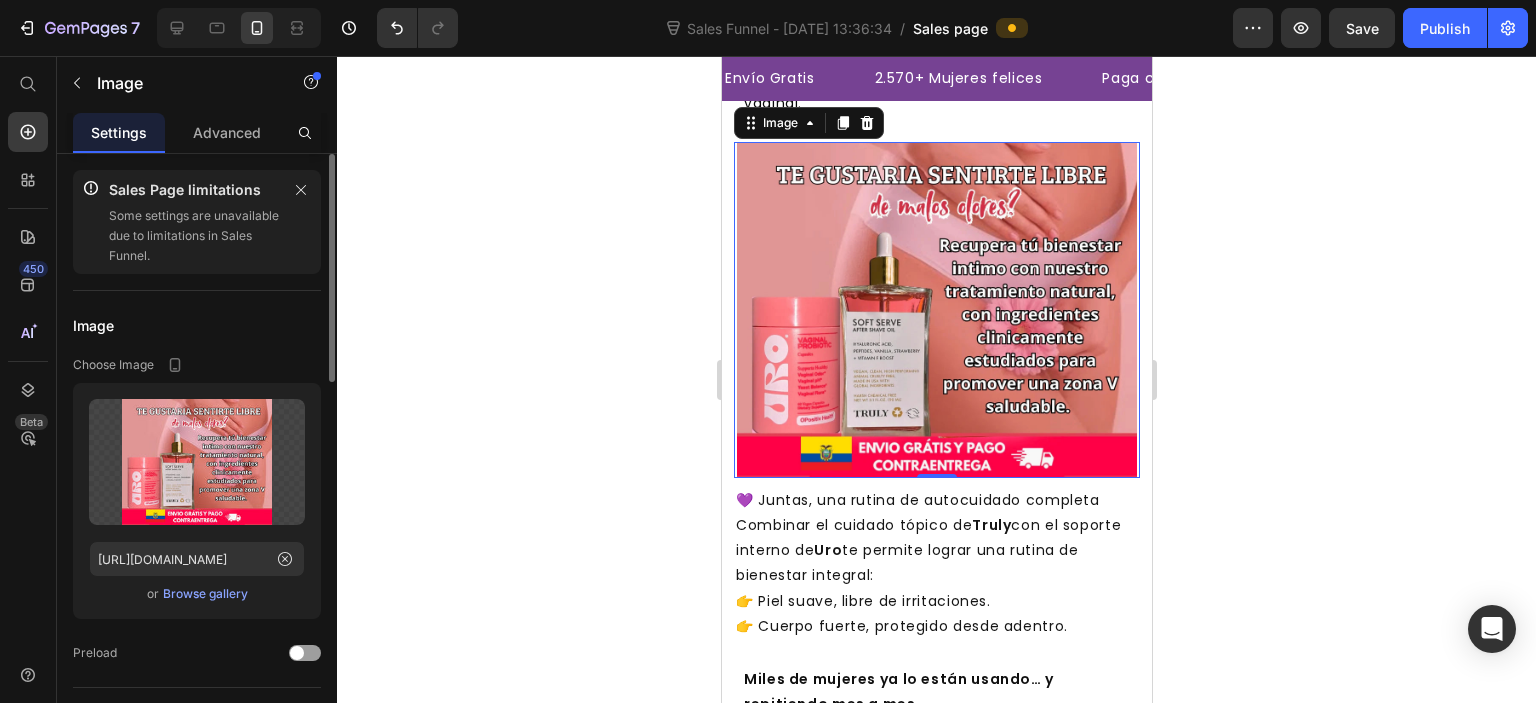 click on "Browse gallery" at bounding box center [205, 594] 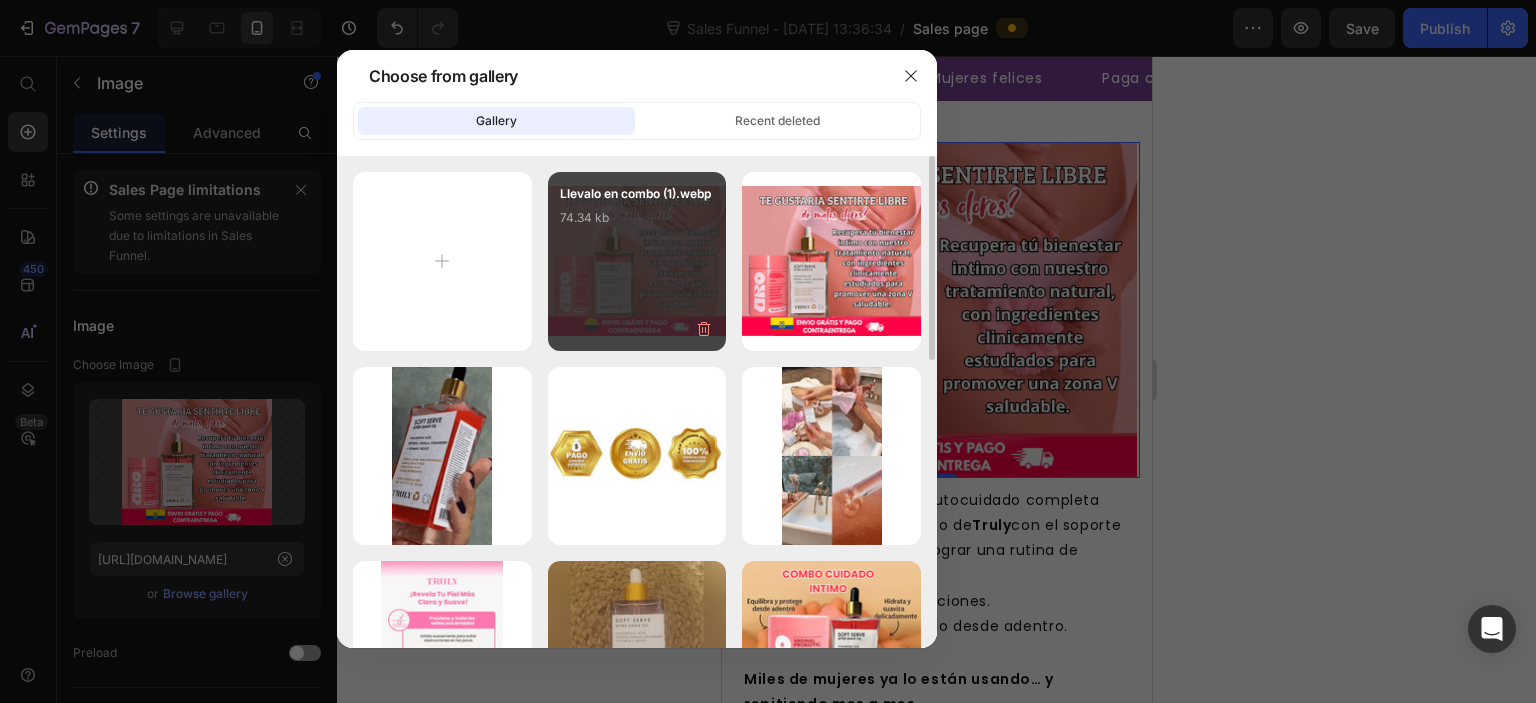 click on "Llevalo en combo (1).webp 74.34 kb" at bounding box center (637, 224) 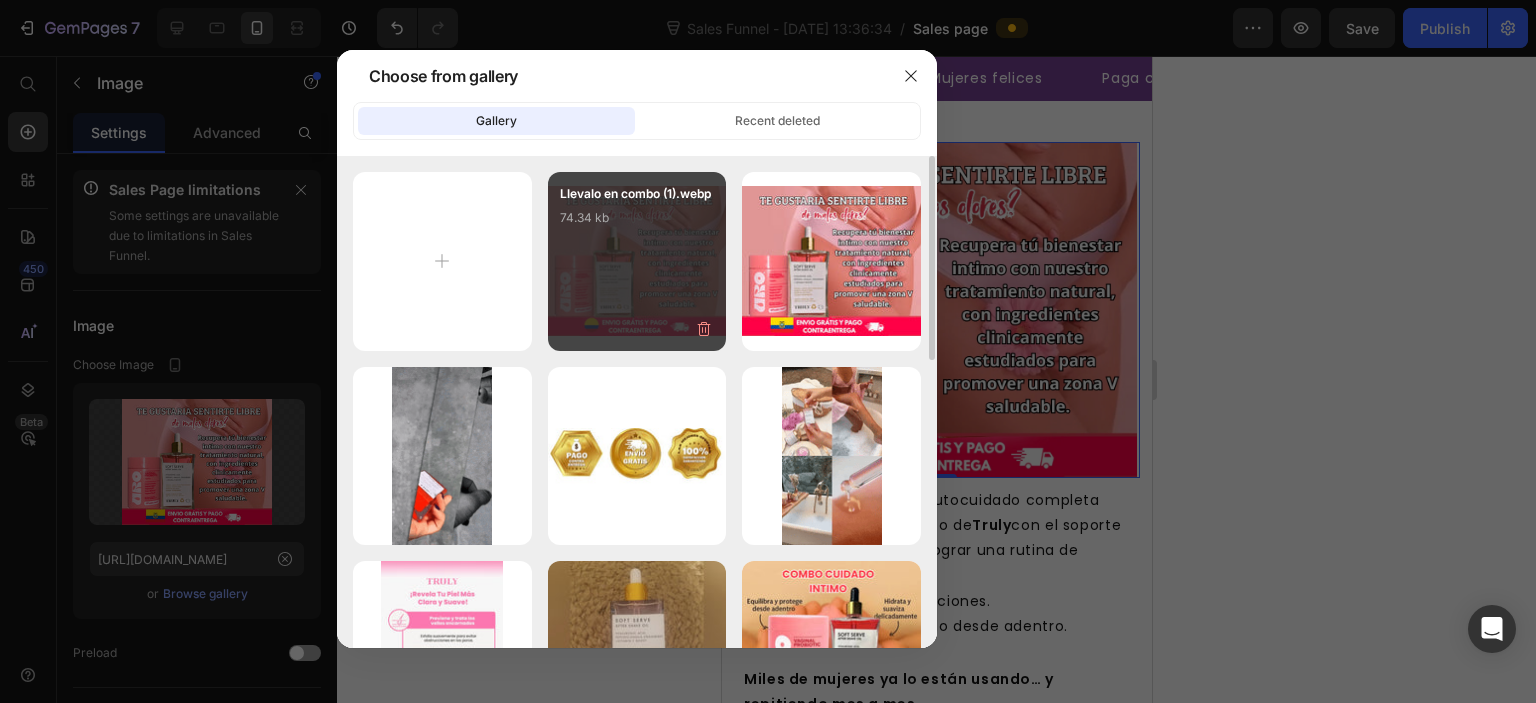 type on "[URL][DOMAIN_NAME]" 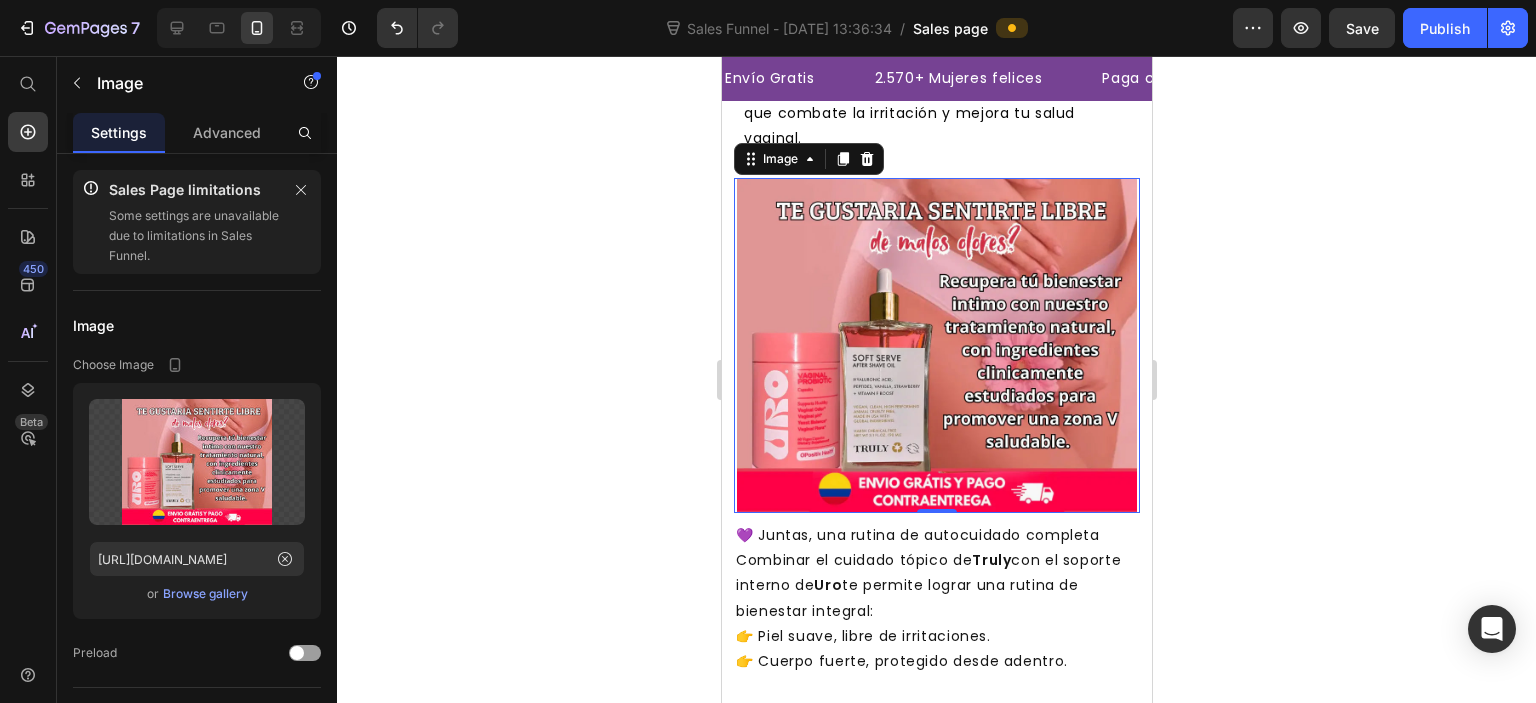 scroll, scrollTop: 3407, scrollLeft: 0, axis: vertical 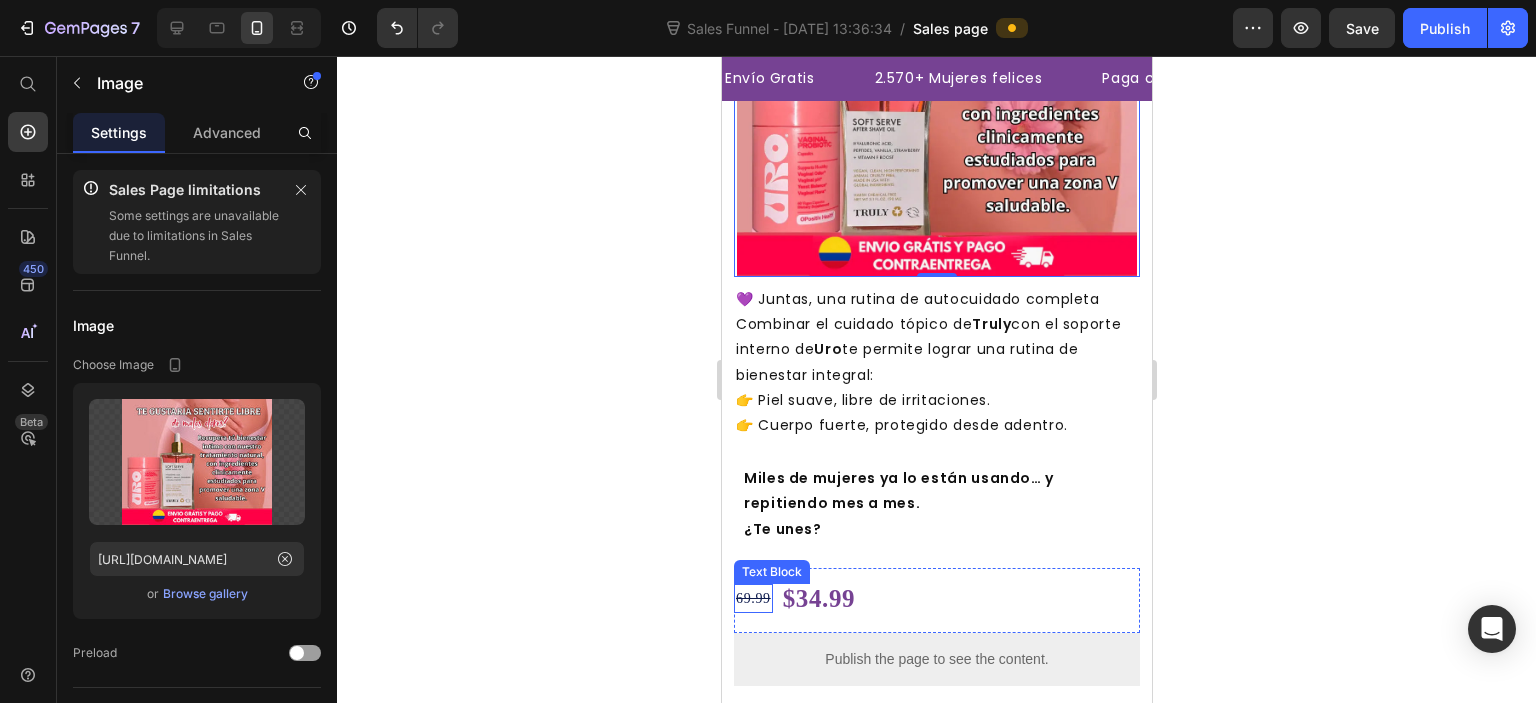 click on "69.99" at bounding box center [752, 598] 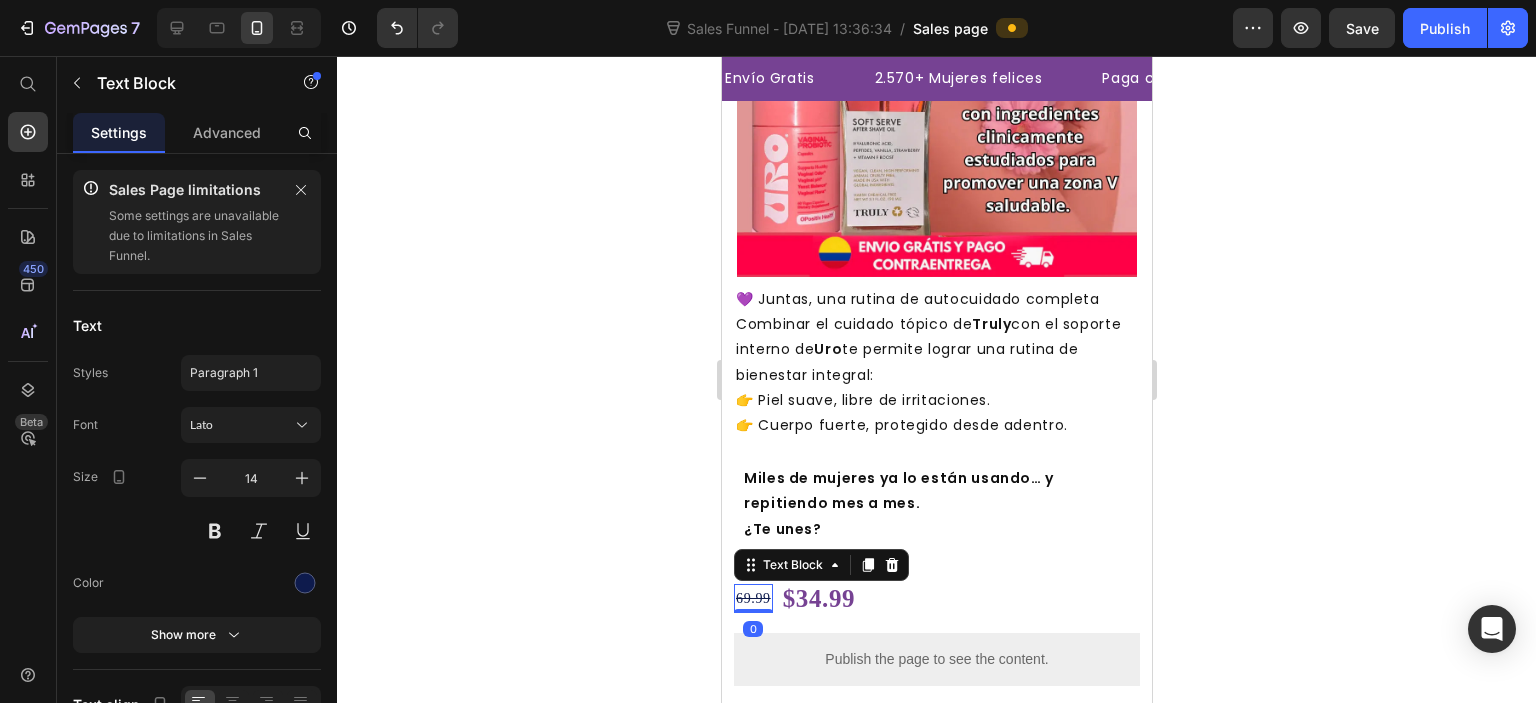 click on "69.99" at bounding box center (752, 598) 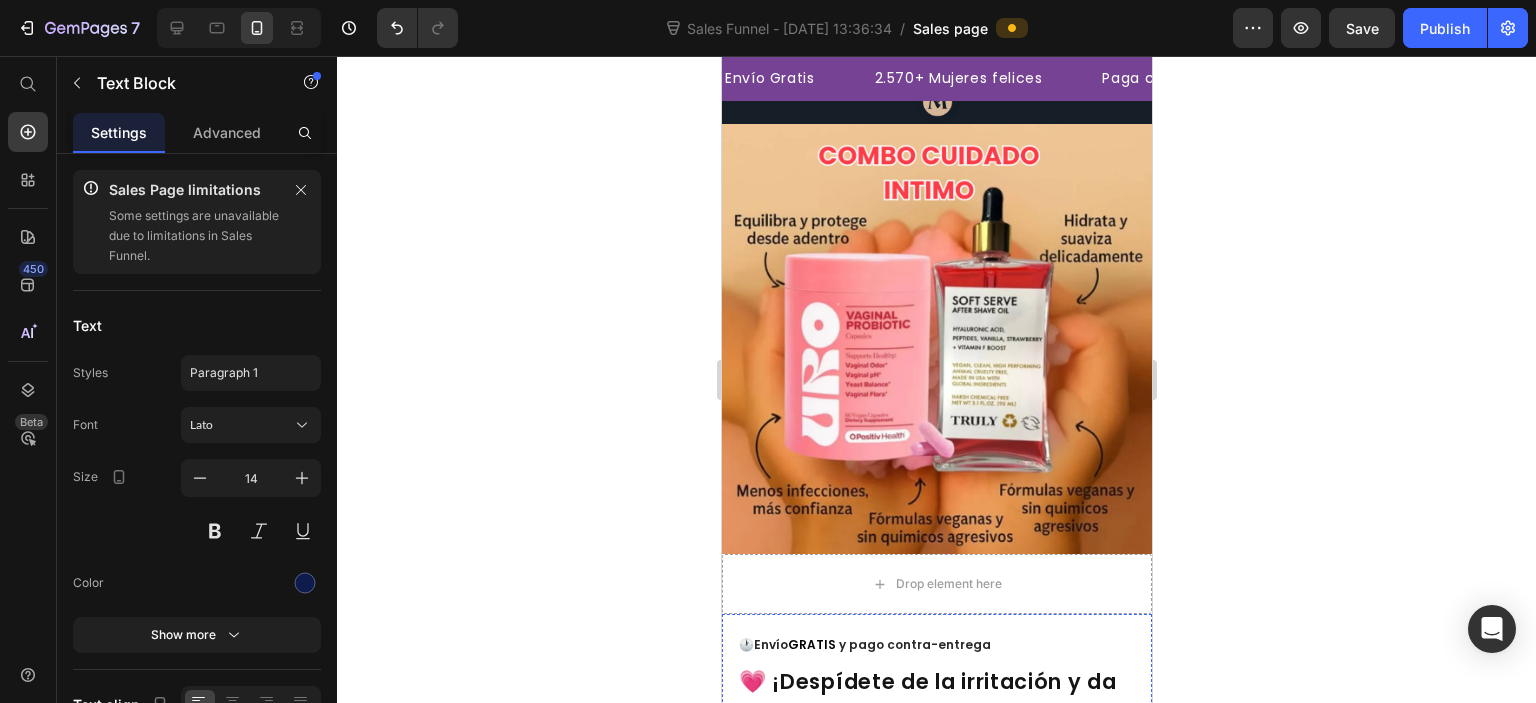 scroll, scrollTop: 563, scrollLeft: 0, axis: vertical 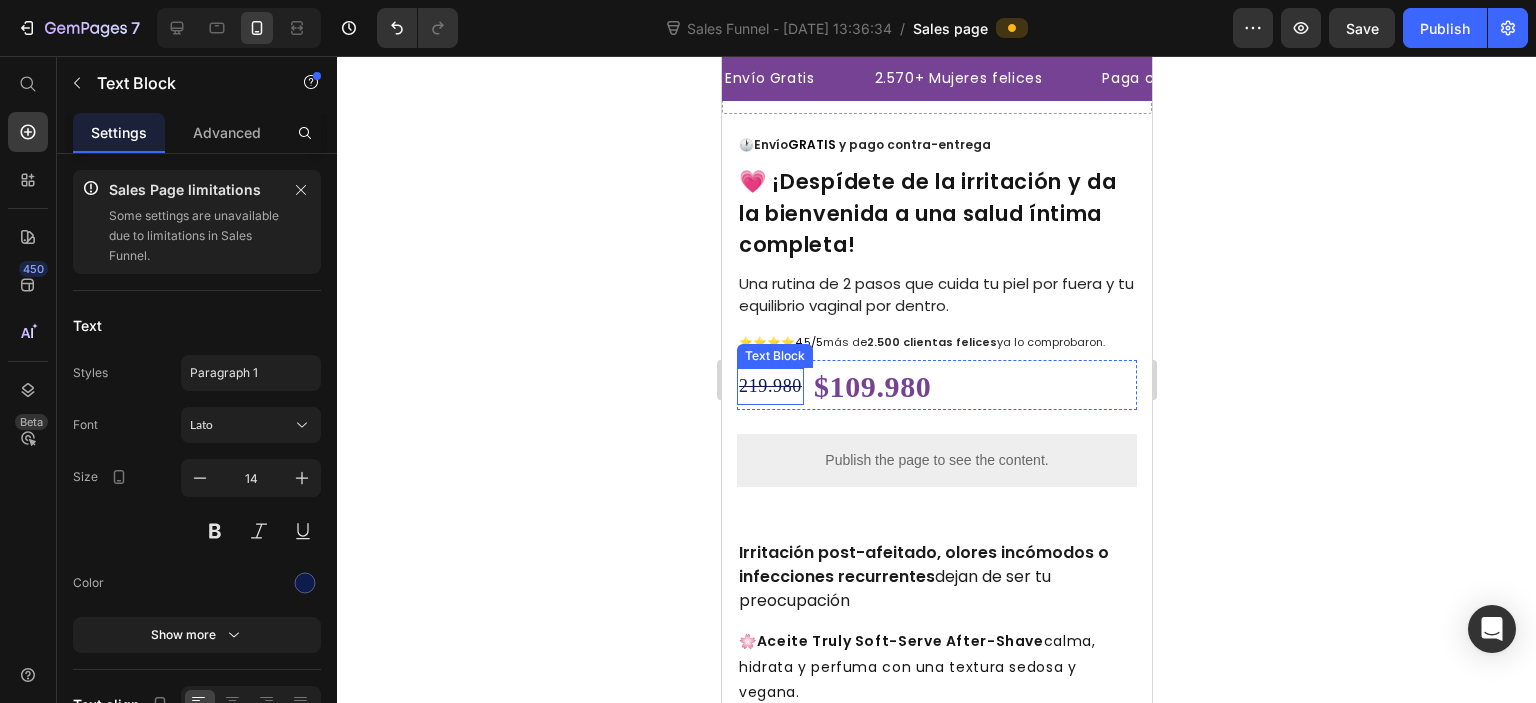 click on "219.980" at bounding box center (769, 386) 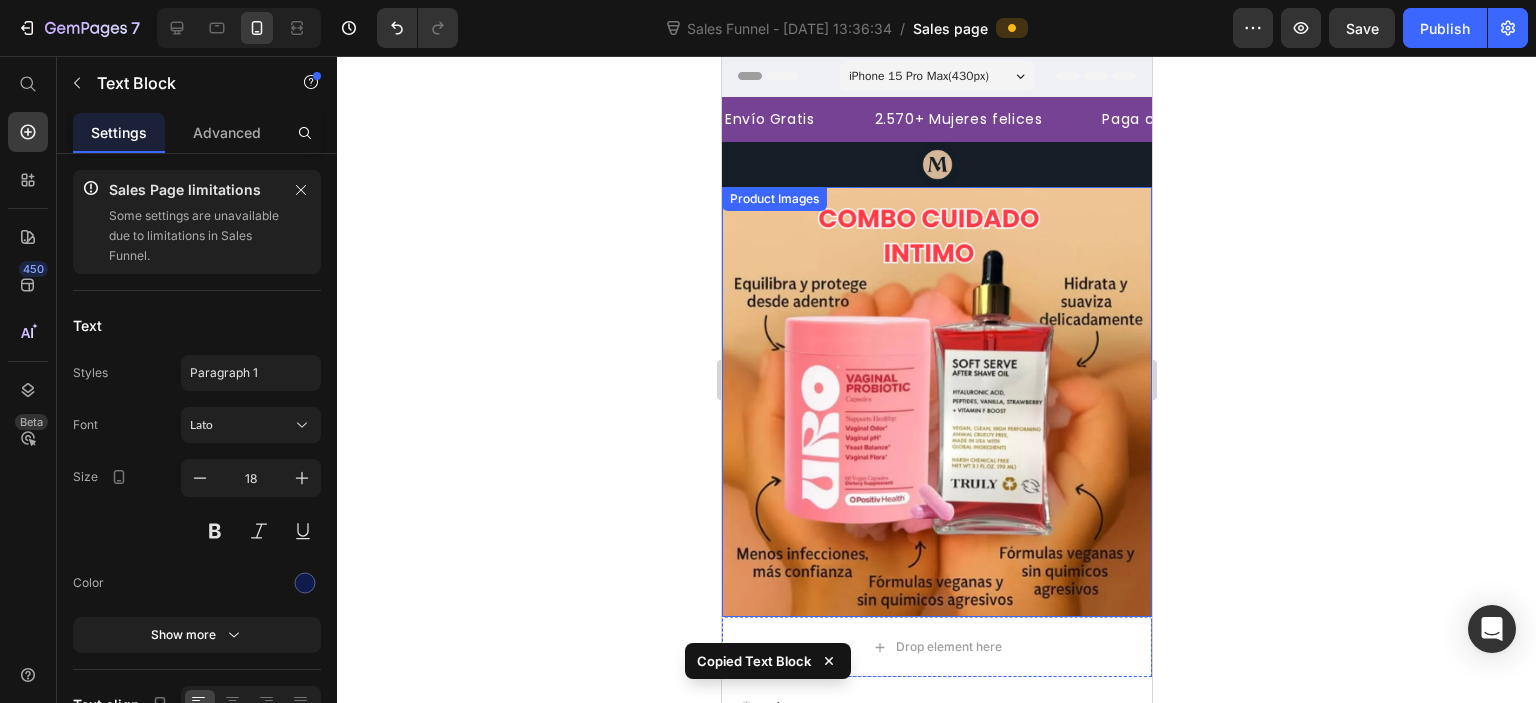 scroll, scrollTop: 500, scrollLeft: 0, axis: vertical 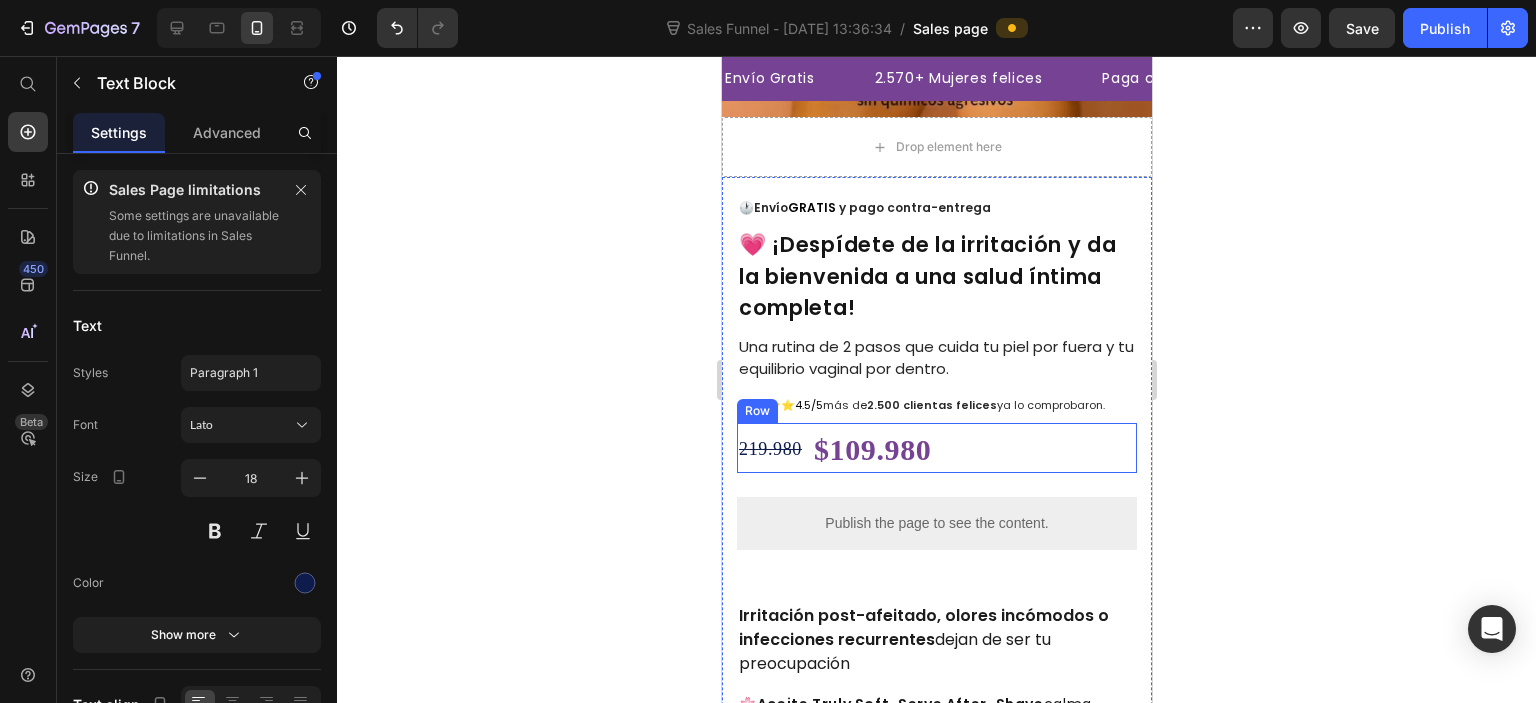 click on "$109.980 Text Block 219.980 Text [GEOGRAPHIC_DATA]" at bounding box center (936, 448) 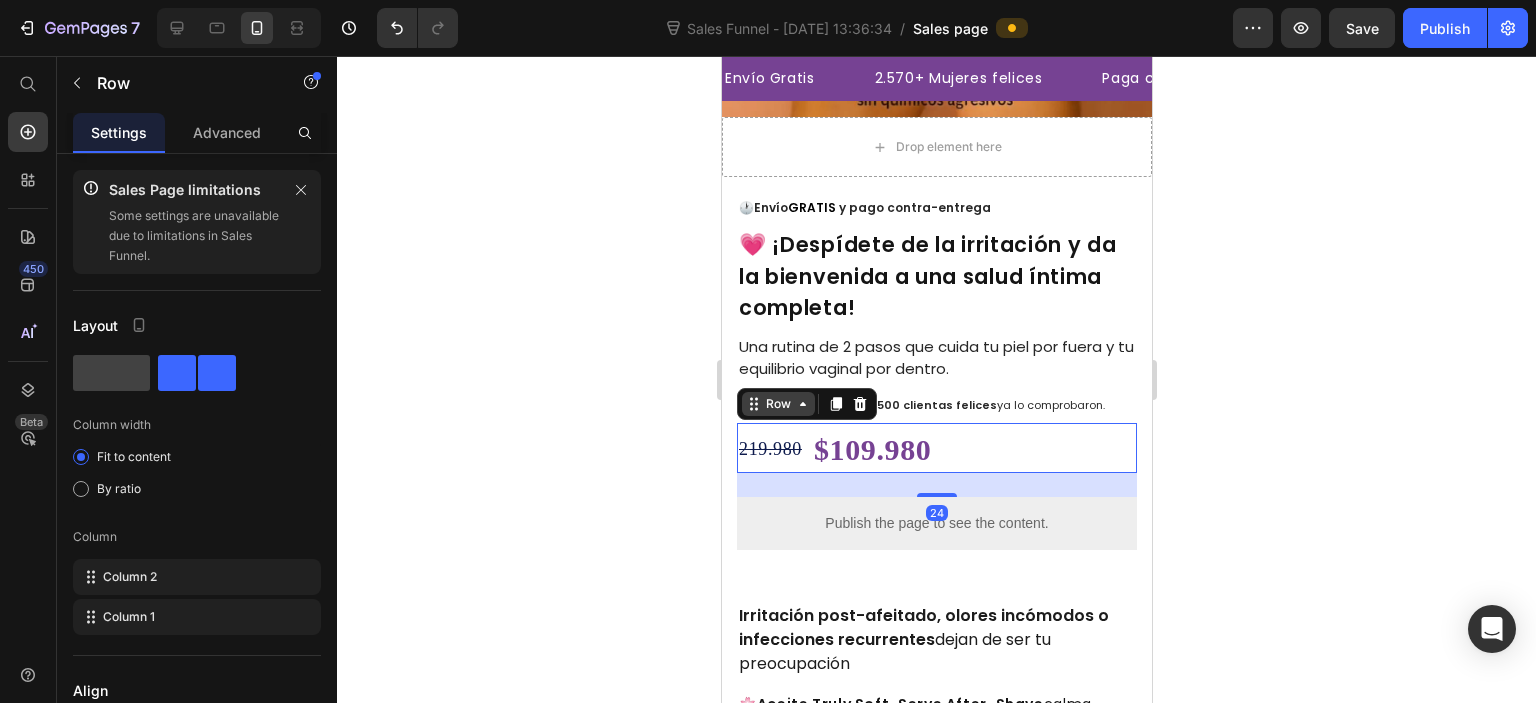 click on "Row" at bounding box center (777, 404) 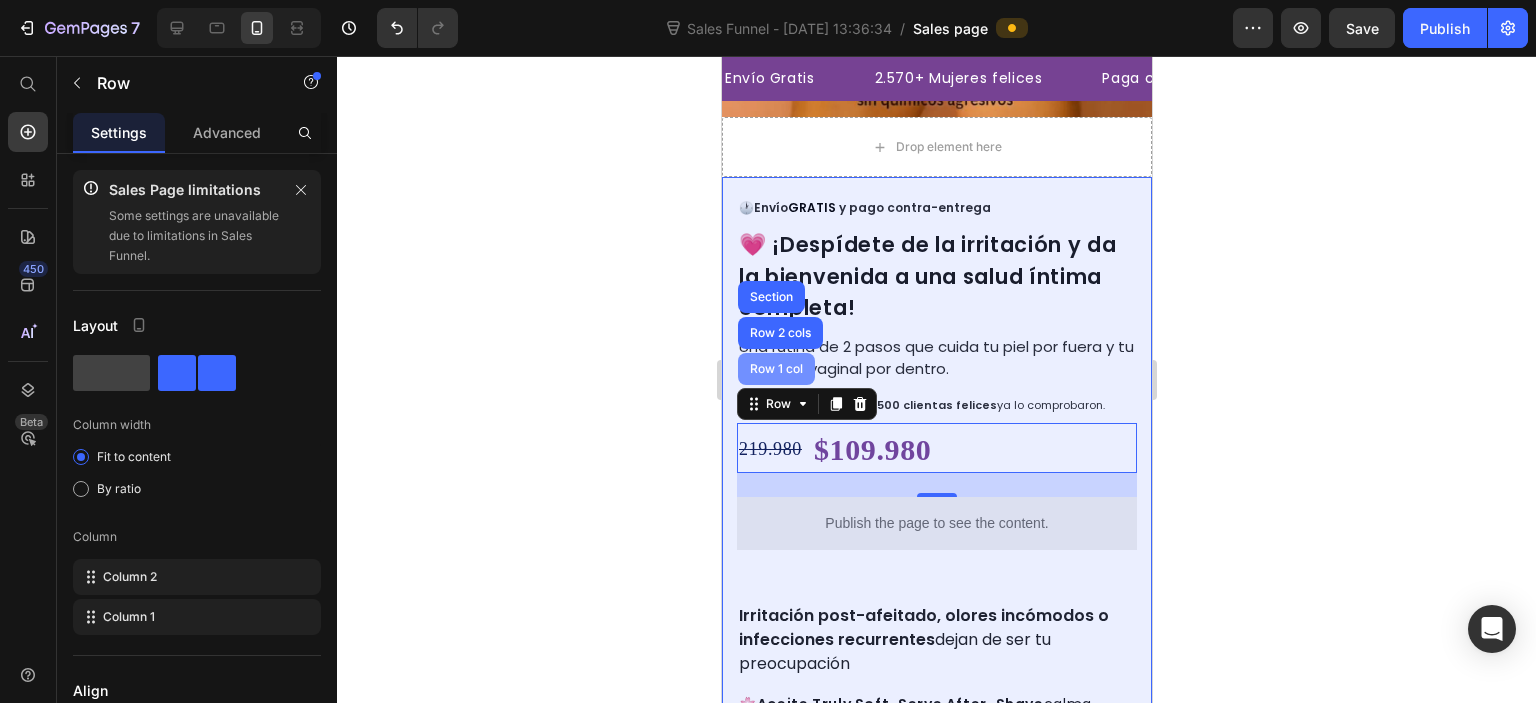 click on "Row 1 col" at bounding box center [775, 369] 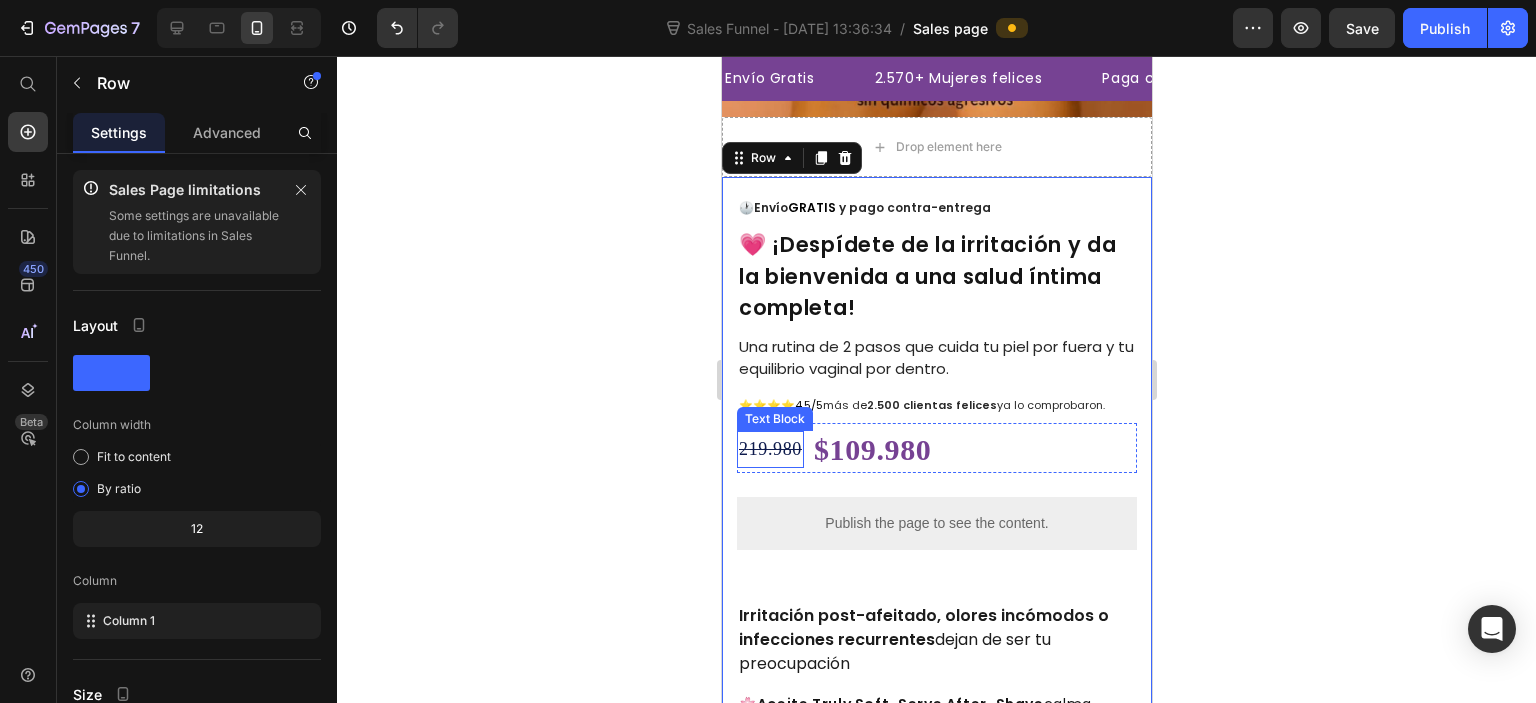 click on "Text Block" at bounding box center [774, 419] 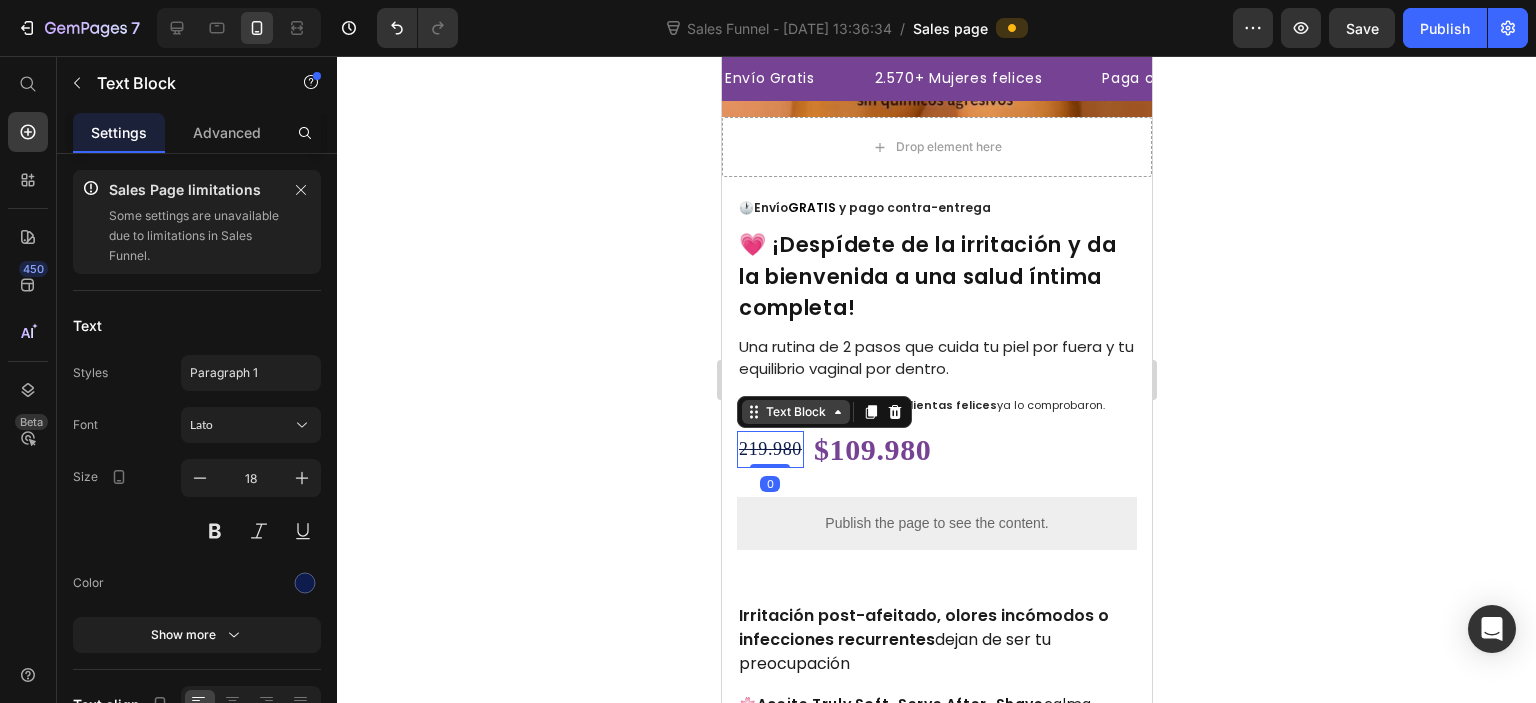 click on "Text Block" at bounding box center [795, 412] 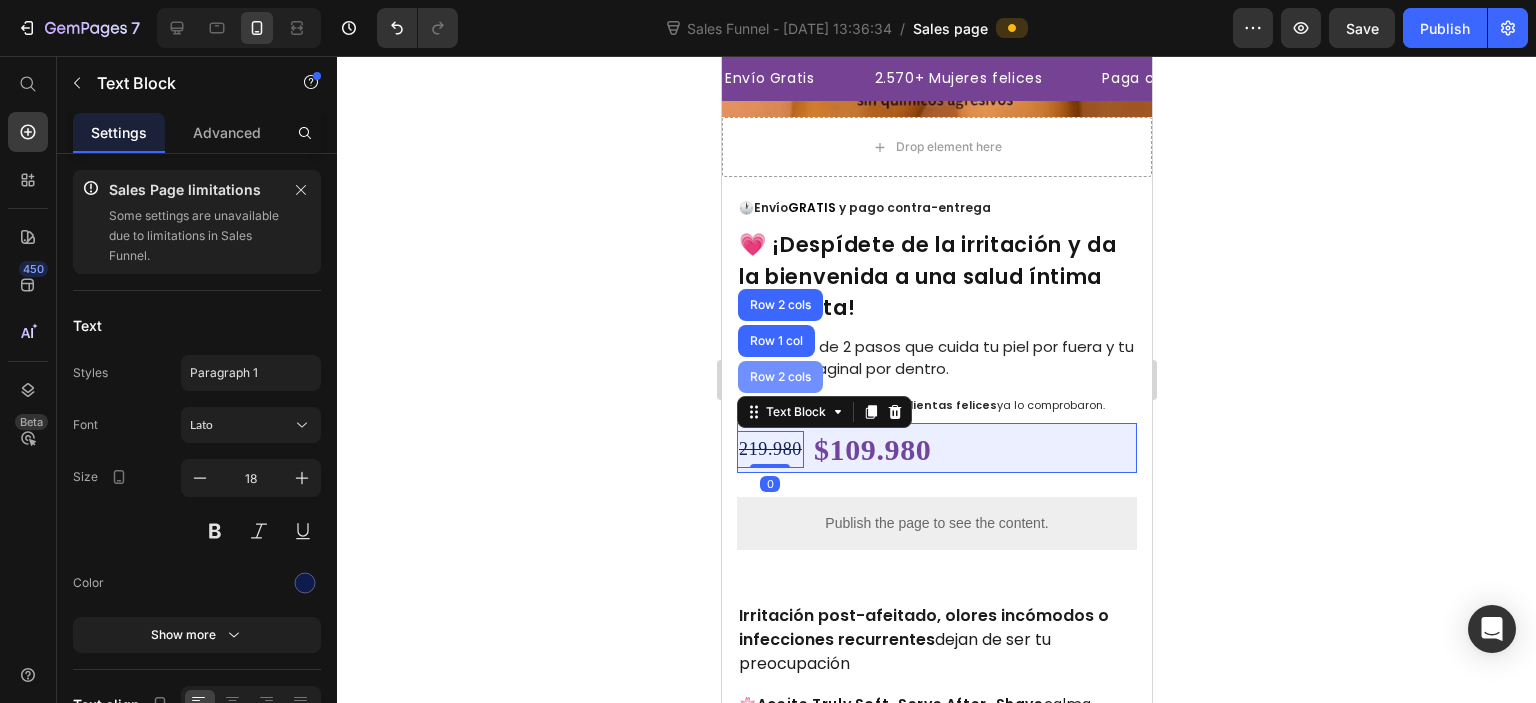 click on "Row 2 cols" at bounding box center [779, 377] 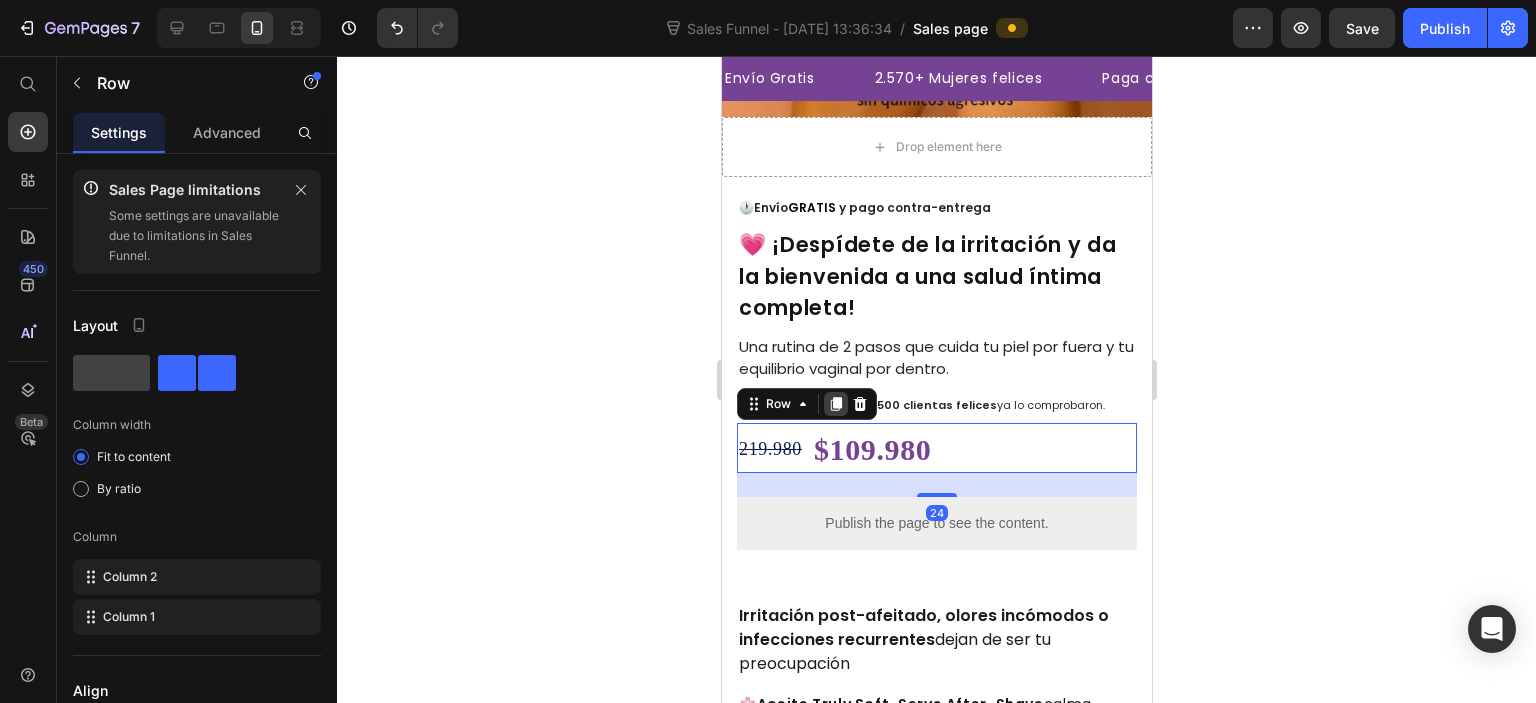 click 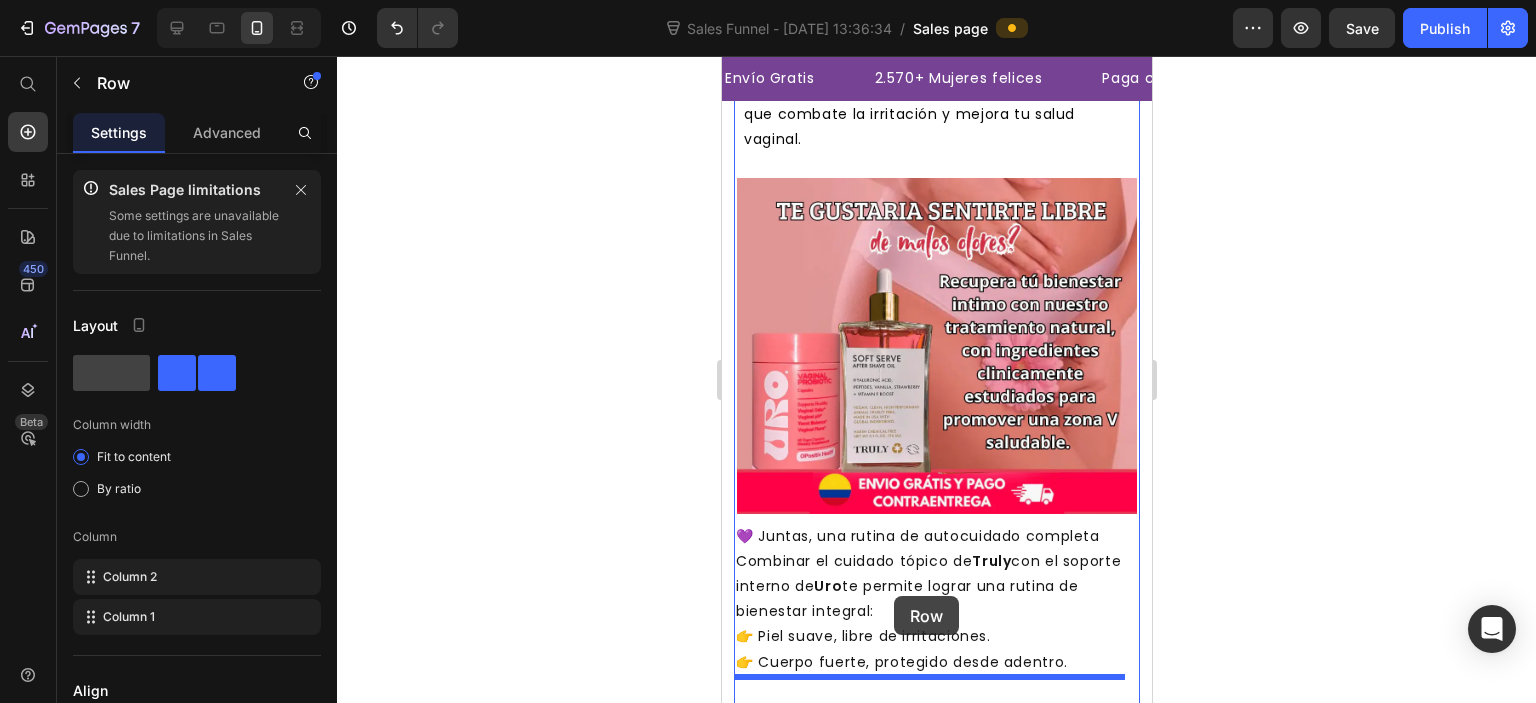 scroll, scrollTop: 4100, scrollLeft: 0, axis: vertical 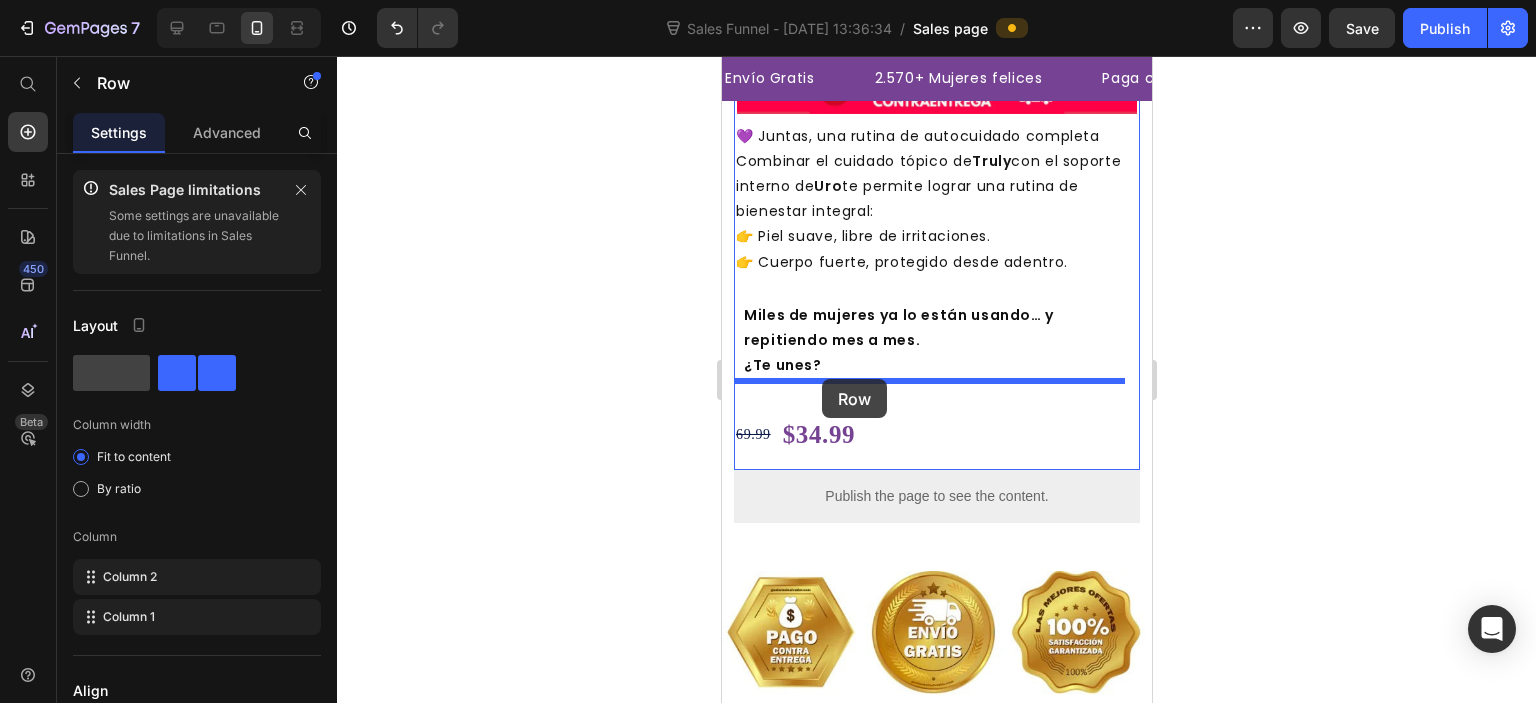 drag, startPoint x: 777, startPoint y: 459, endPoint x: 821, endPoint y: 379, distance: 91.3017 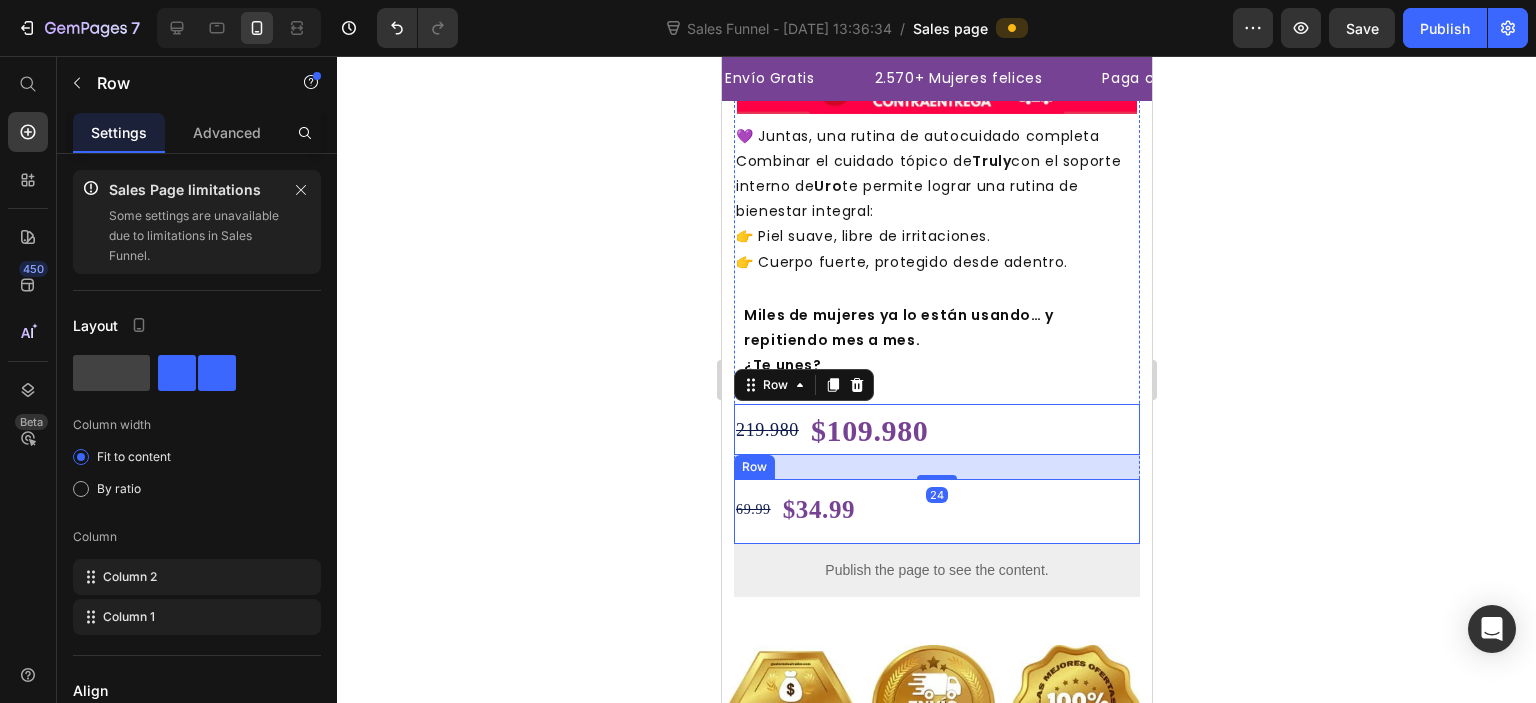 click on "Row" at bounding box center (753, 467) 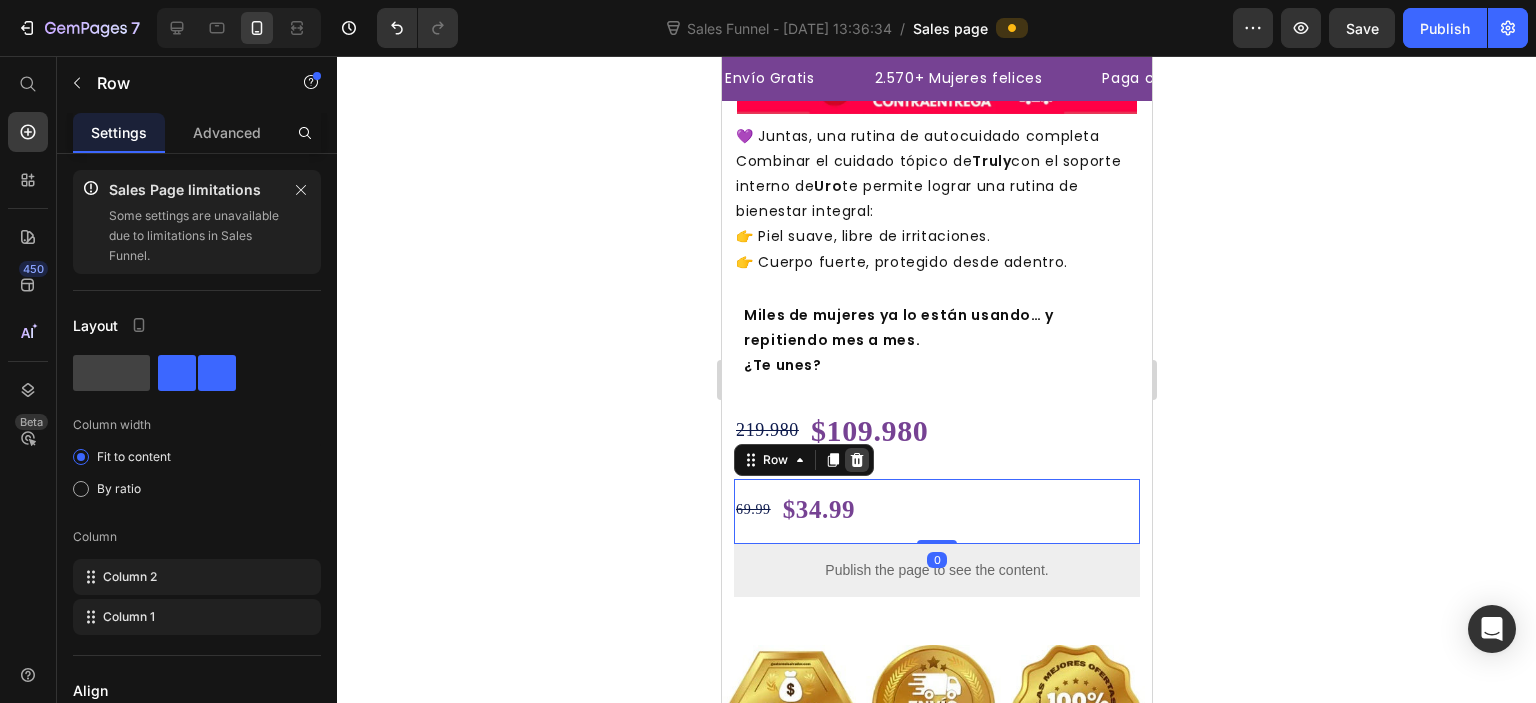 click 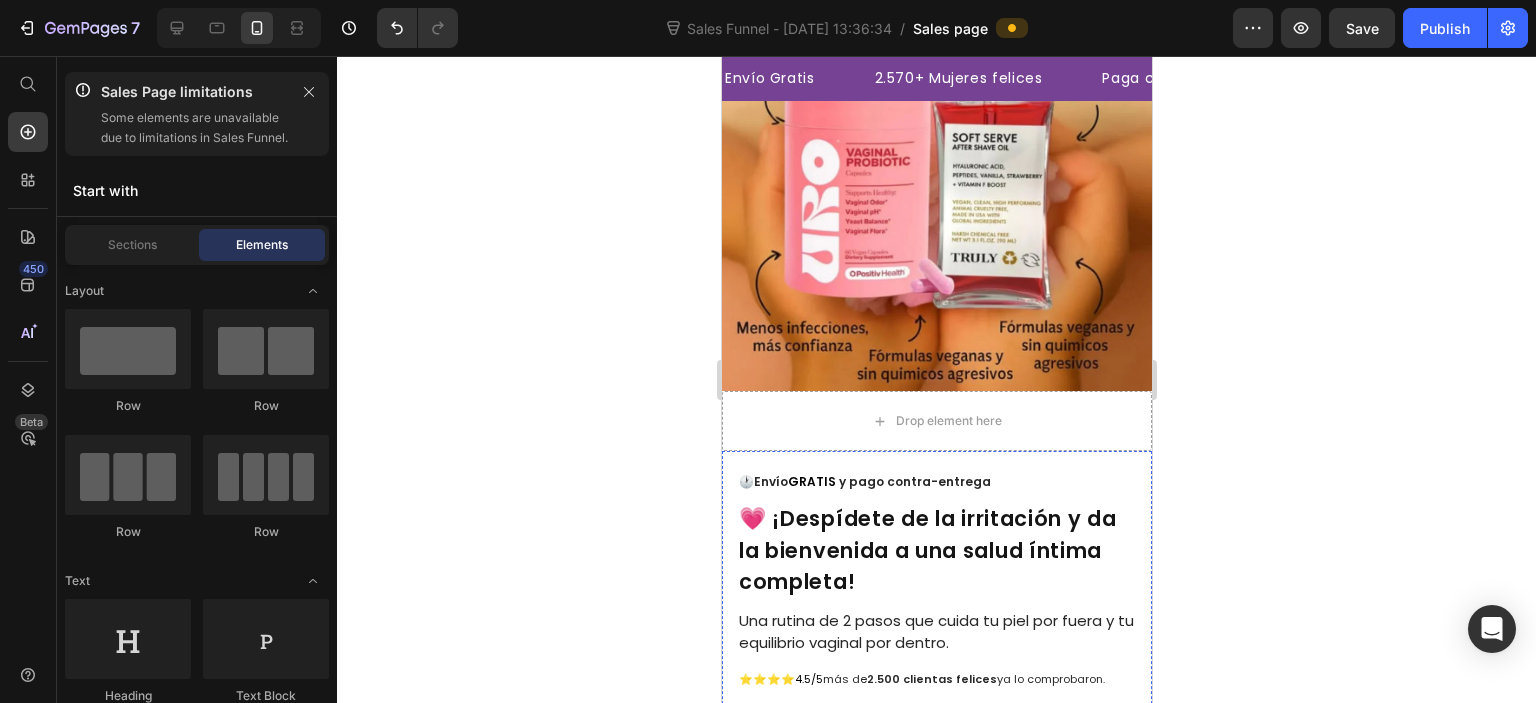 scroll, scrollTop: 0, scrollLeft: 0, axis: both 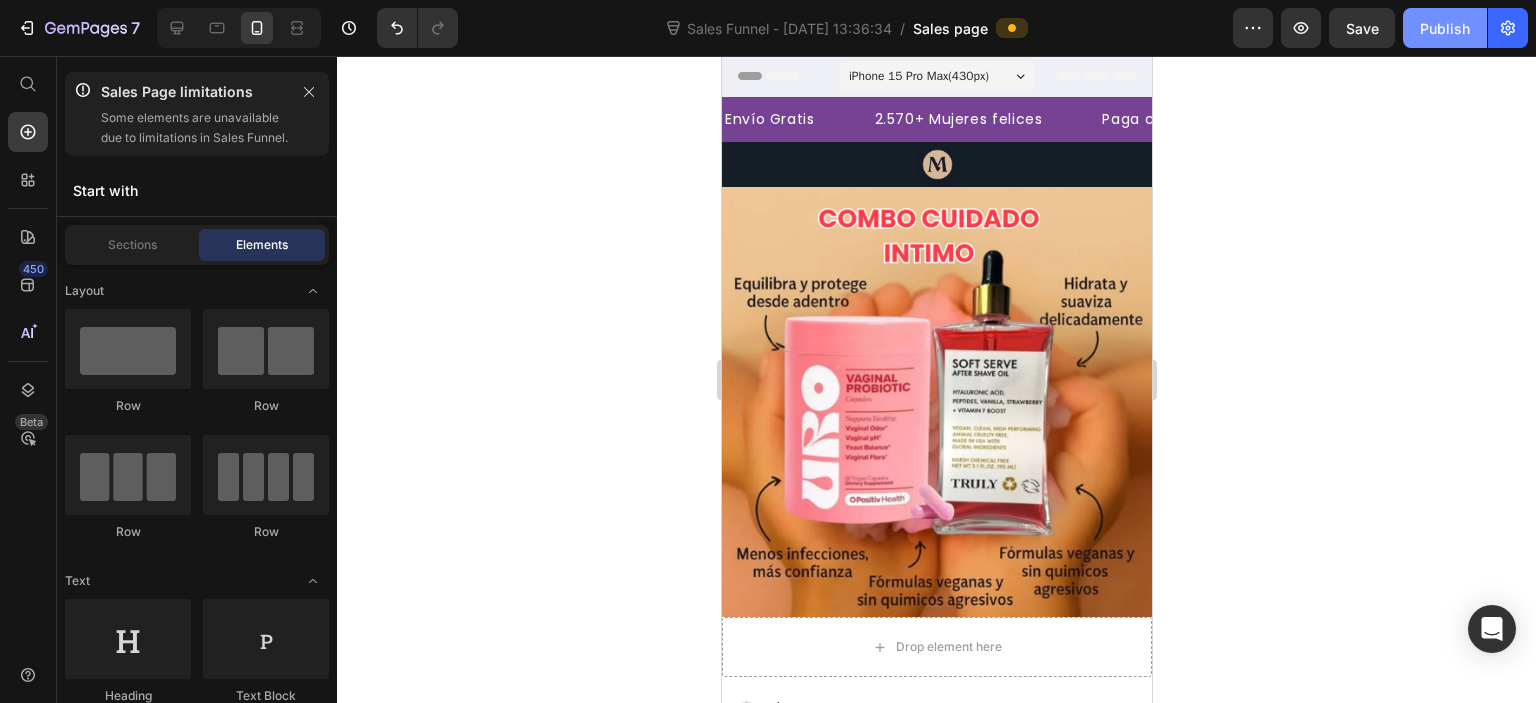 click on "Publish" 